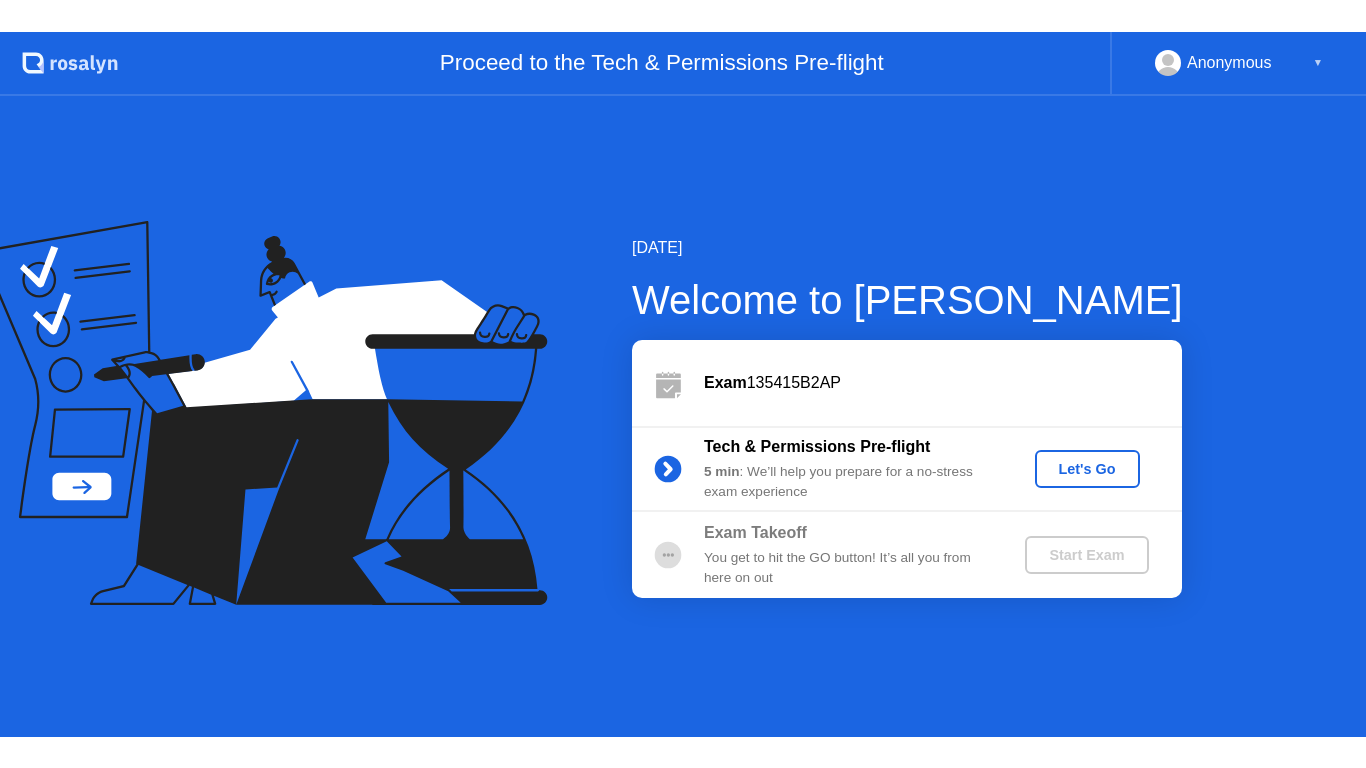 scroll, scrollTop: 0, scrollLeft: 0, axis: both 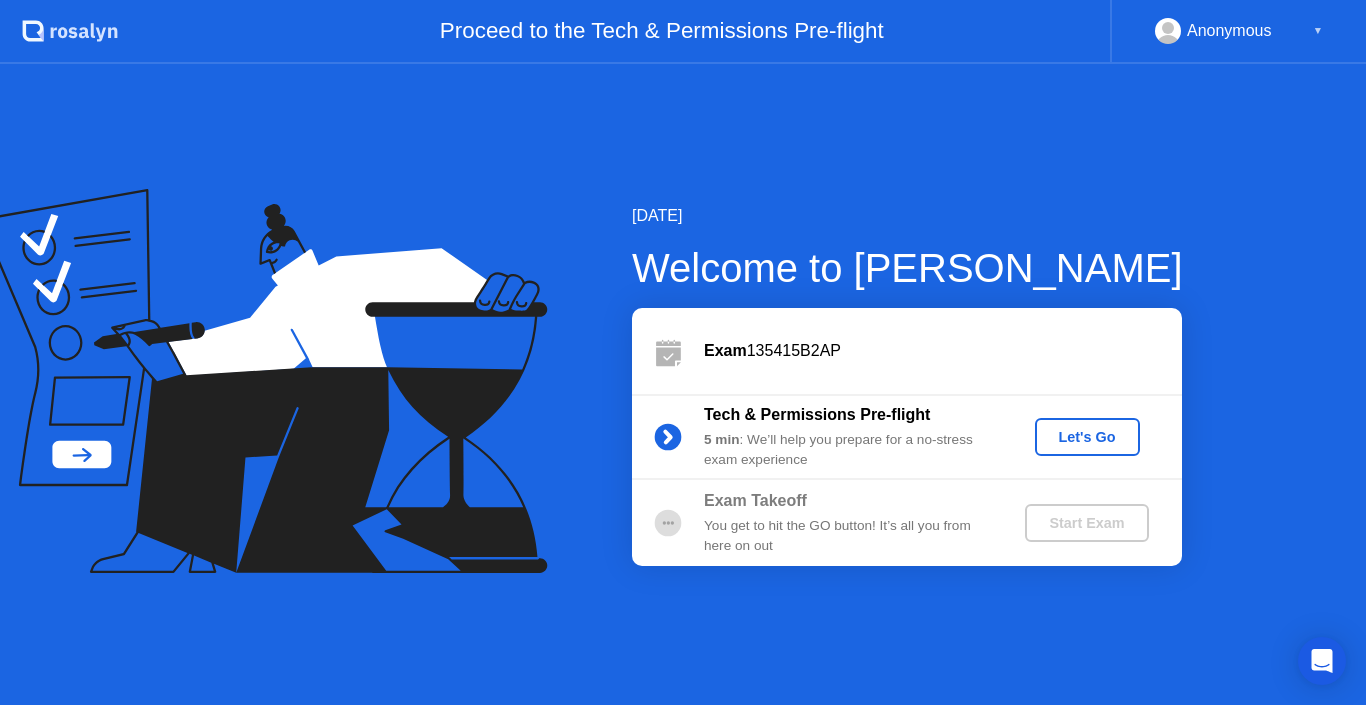 click on "Let's Go" 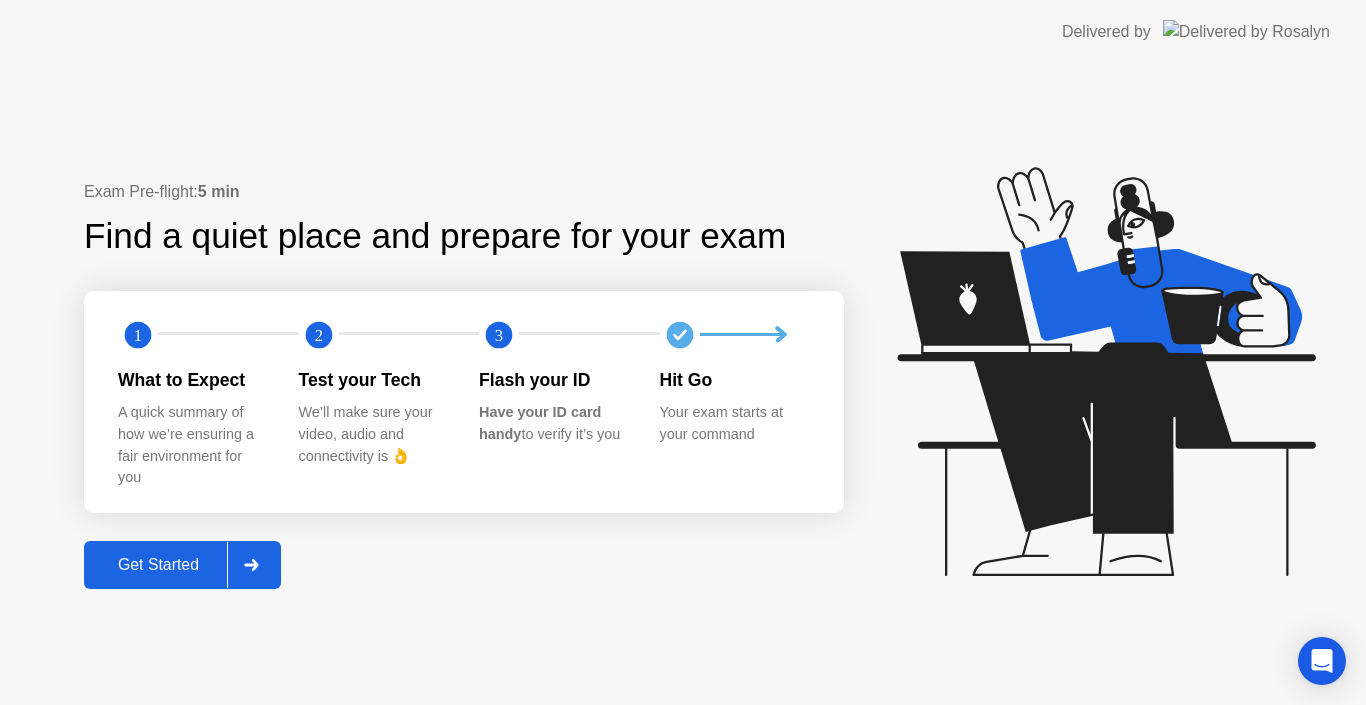 click on "Get Started" 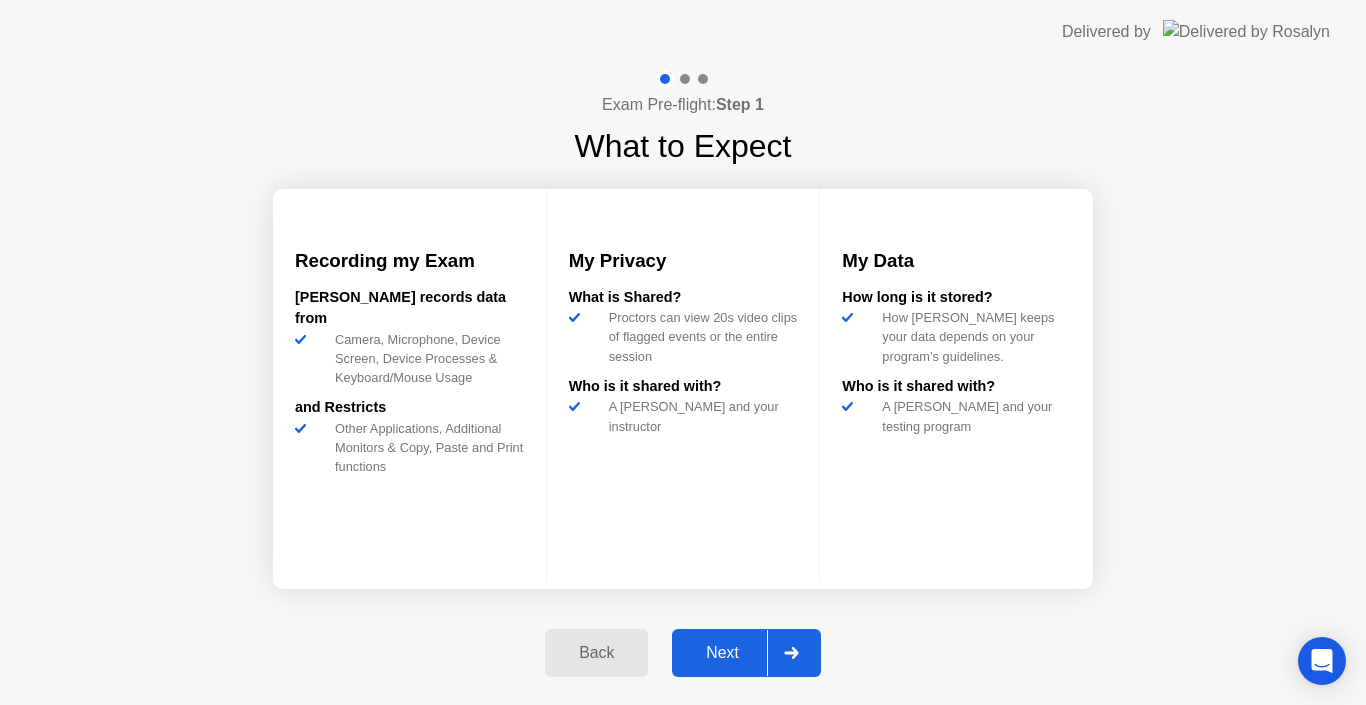 click on "Next" 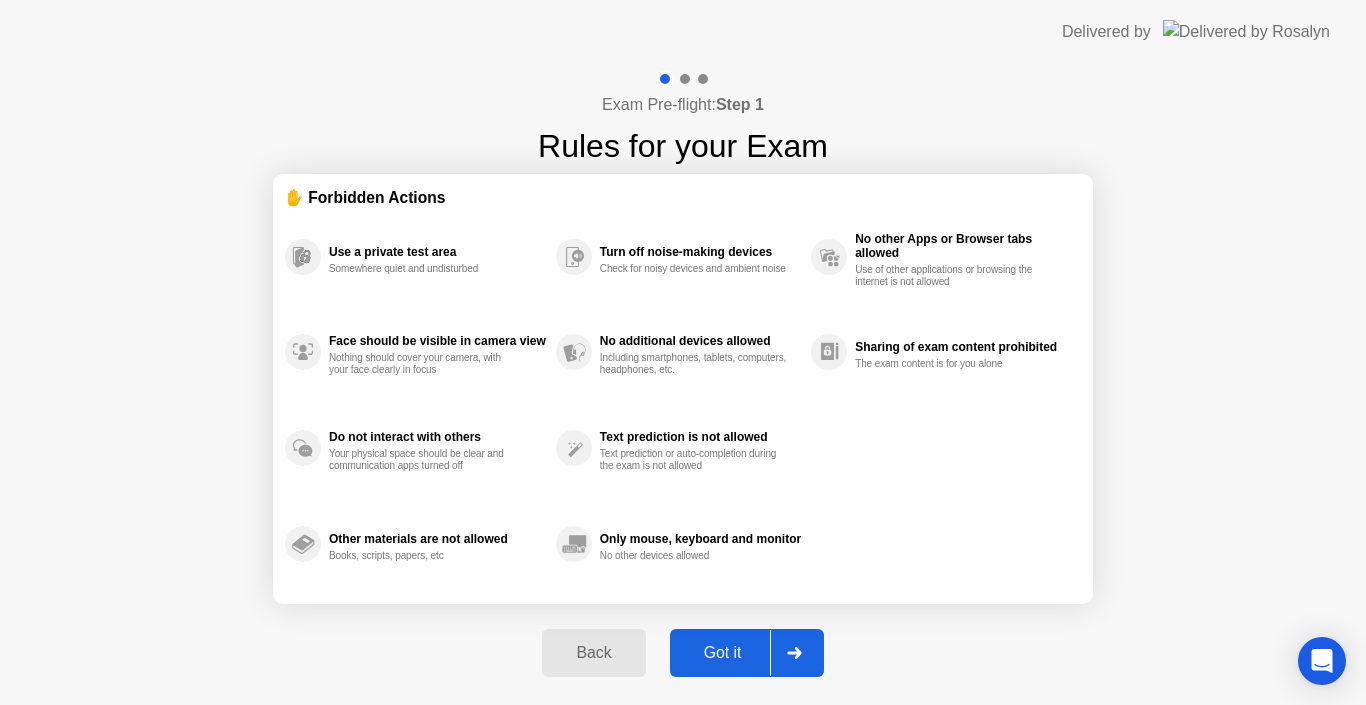 click on "Got it" 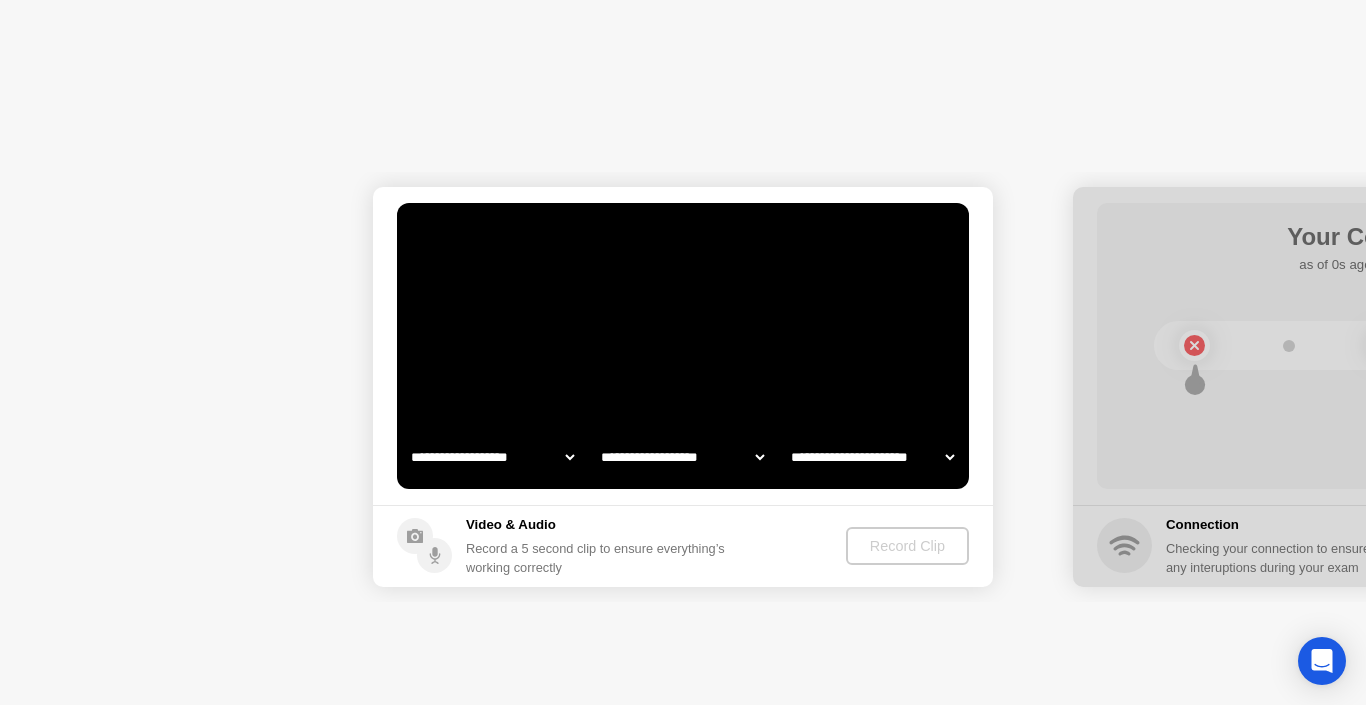 select on "**********" 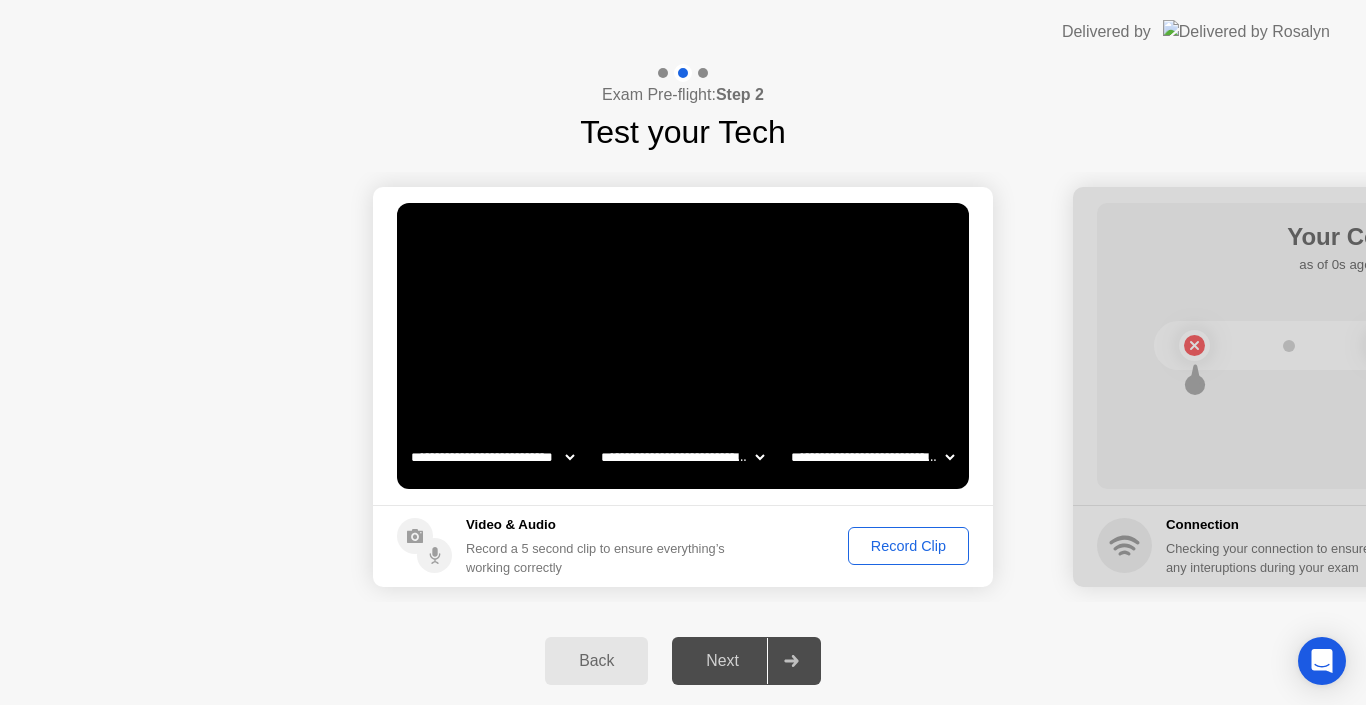 click on "Record Clip" 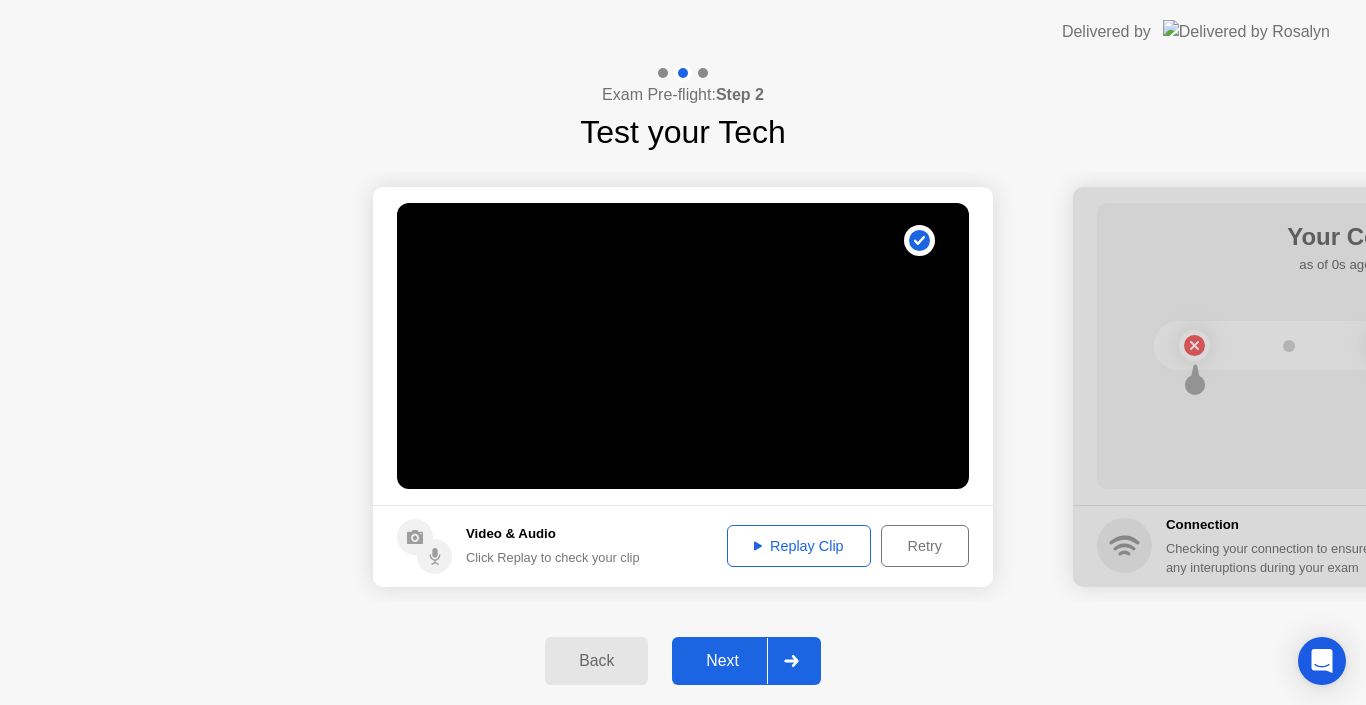 click on "Replay Clip" 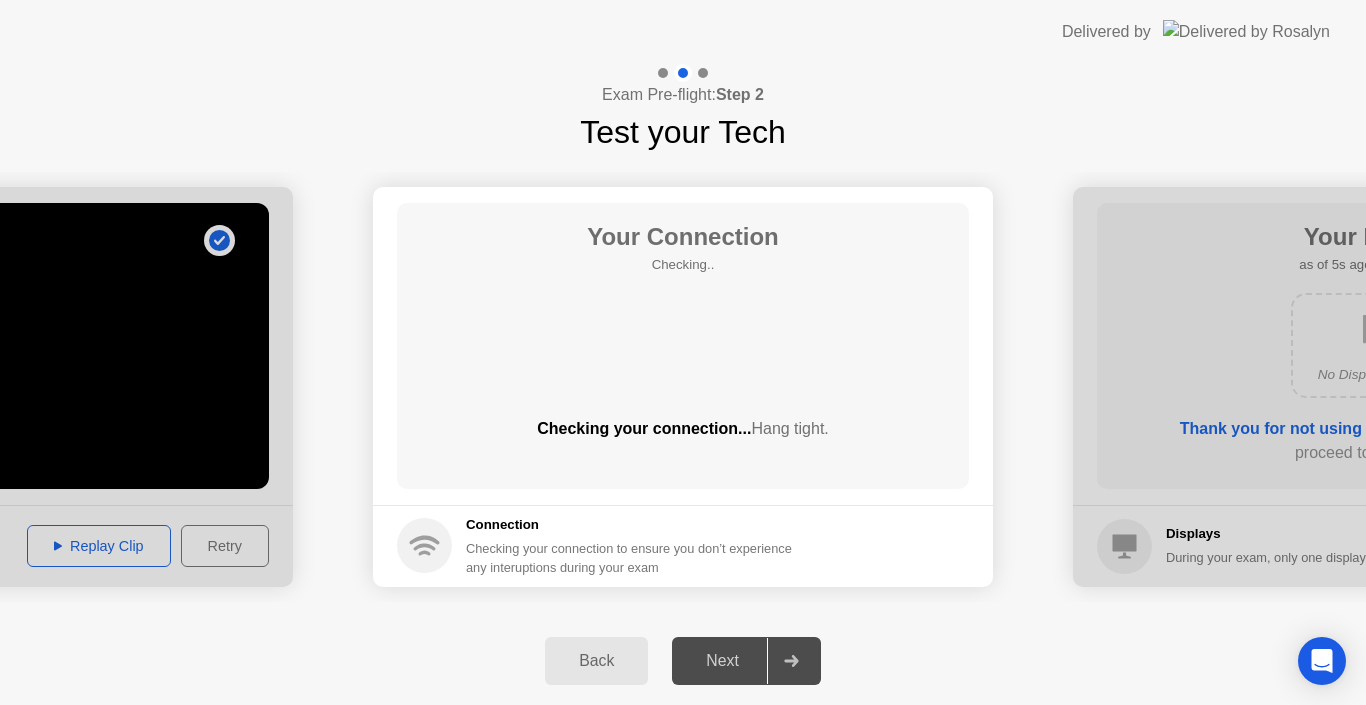 click on "Exam Pre-flight:  Step 2 Test your Tech" 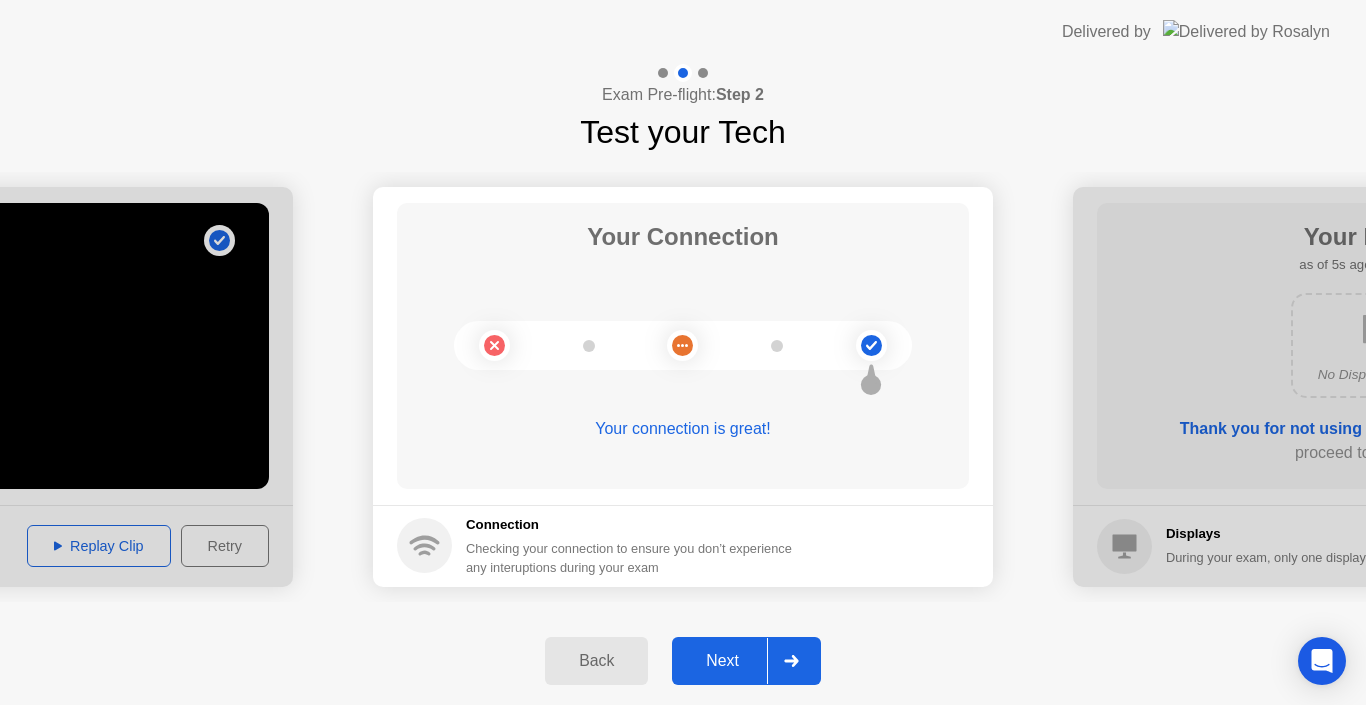 click on "Next" 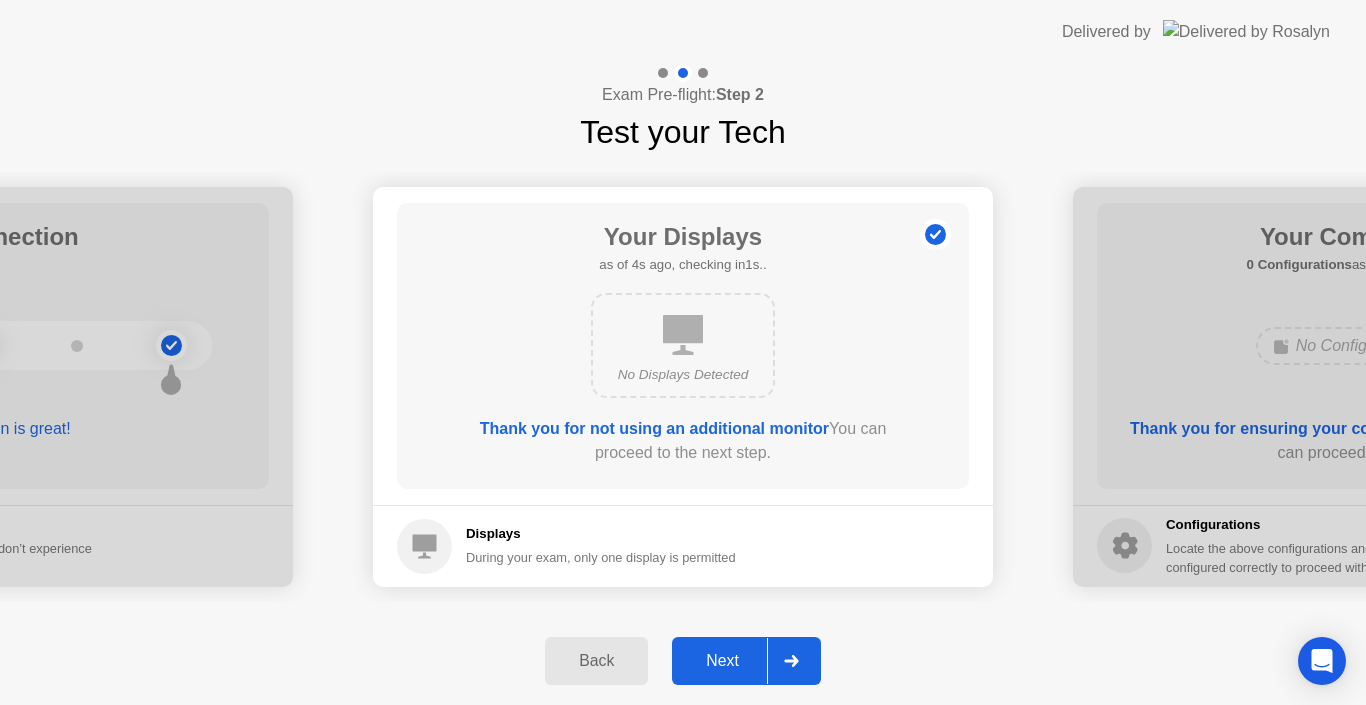 click on "Next" 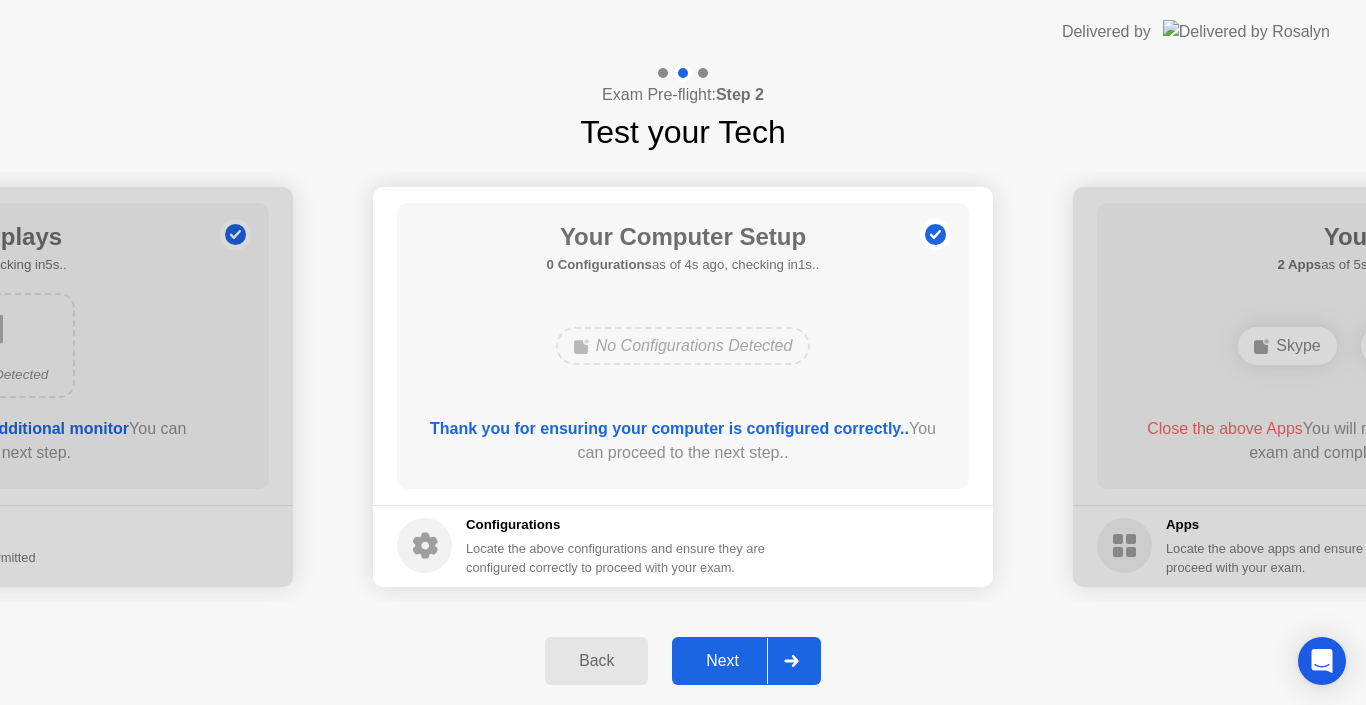 click on "Next" 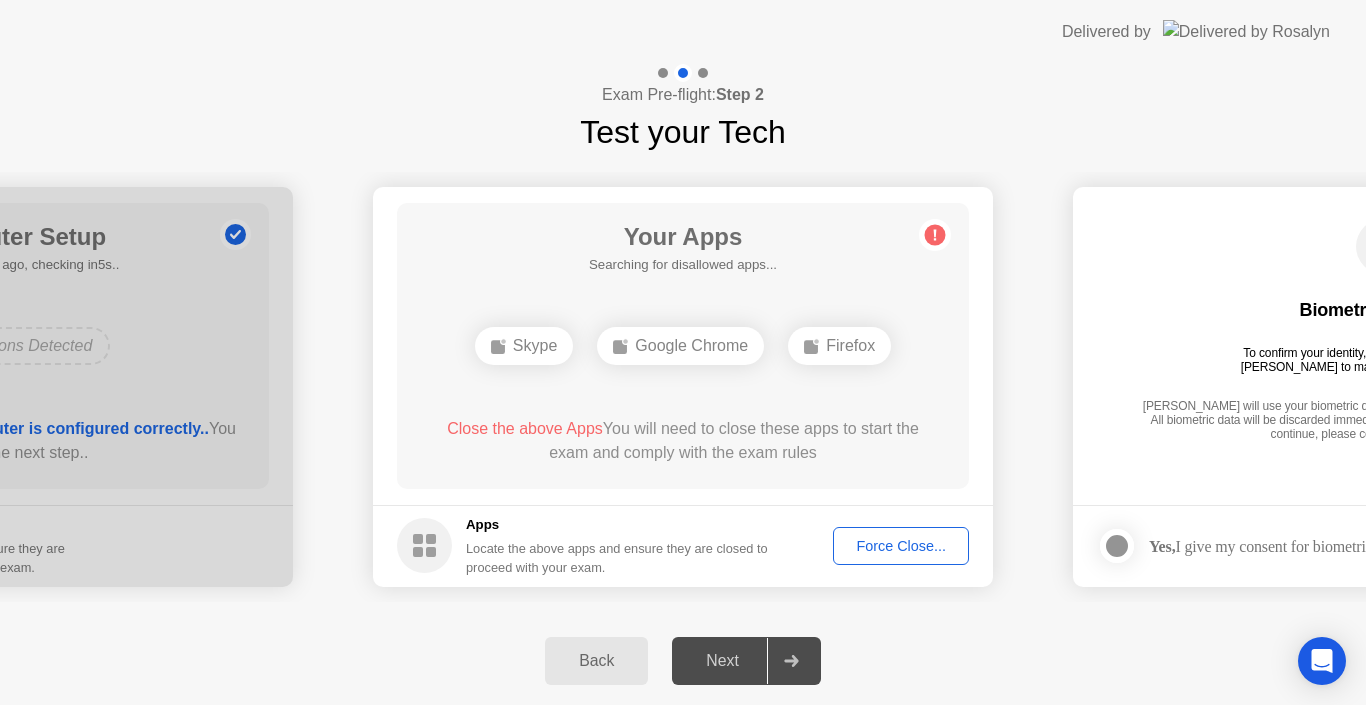click on "Back Next" 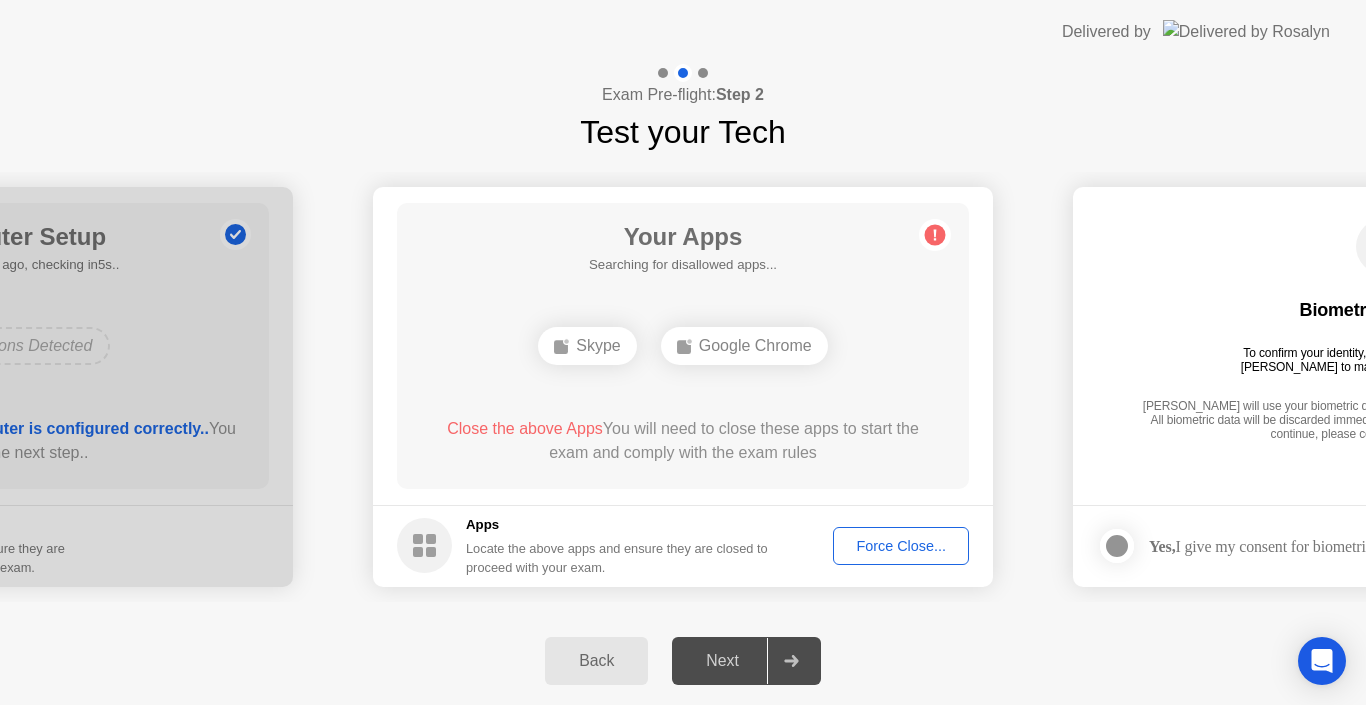 click on "Next" 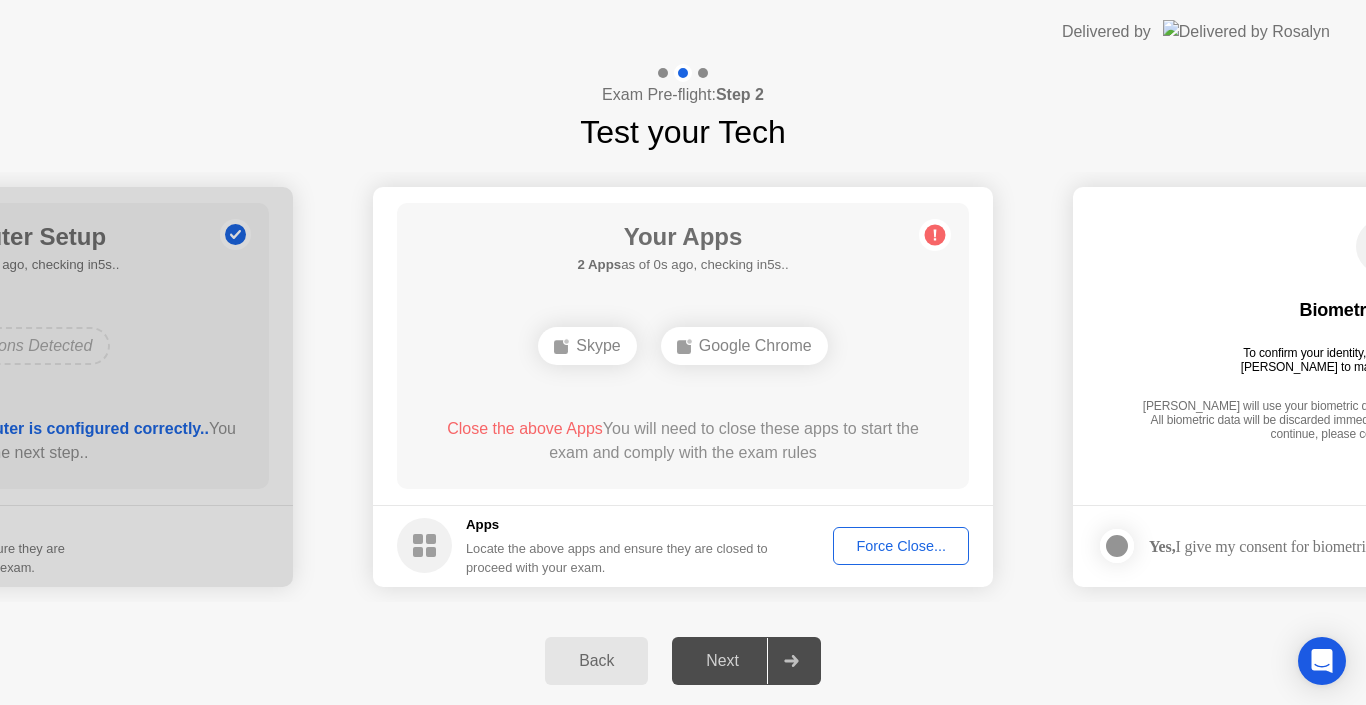 click on "Back Next" 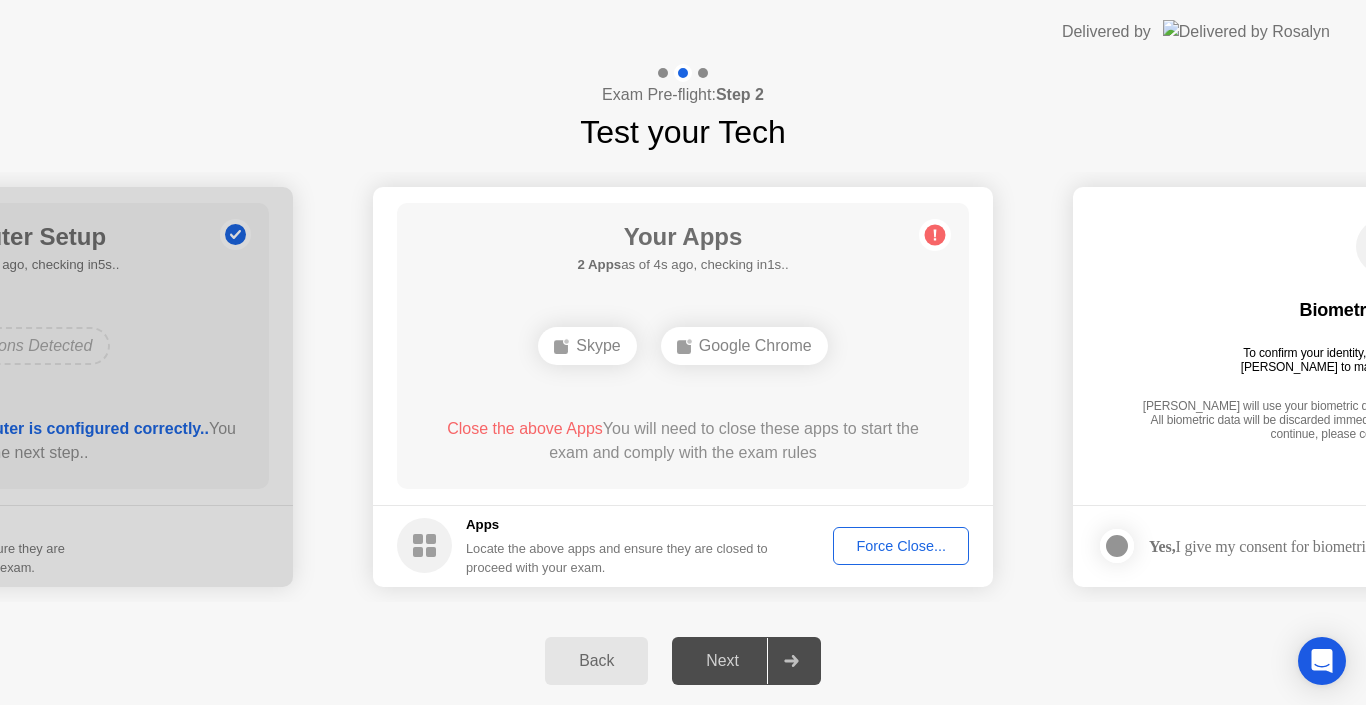 click on "Delivered by" 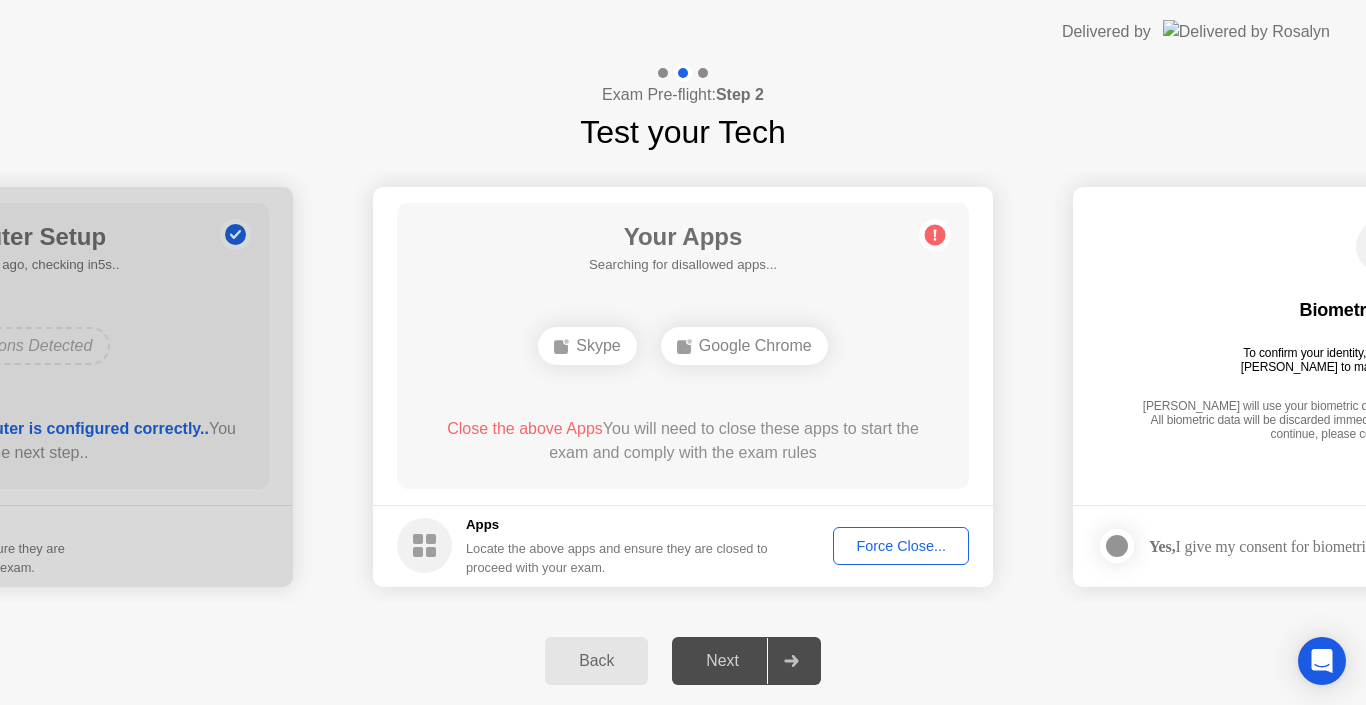 click 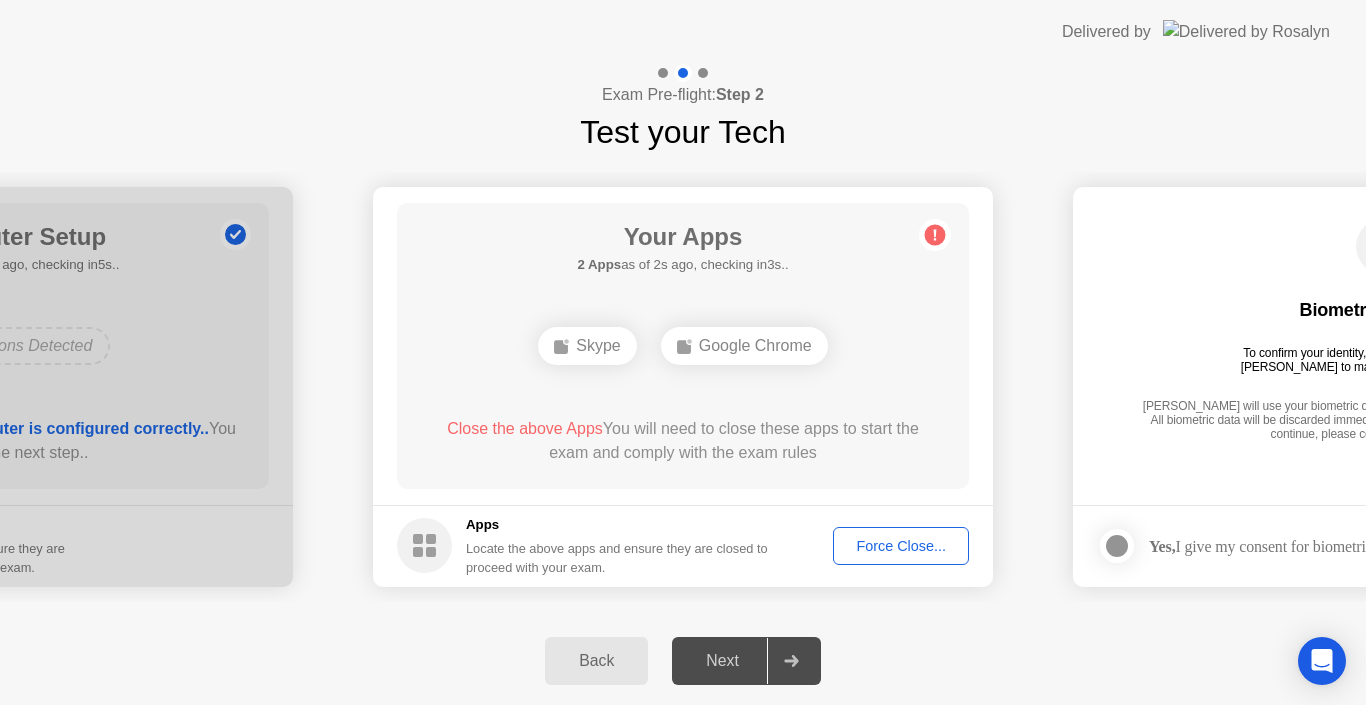 click on "Force Close..." 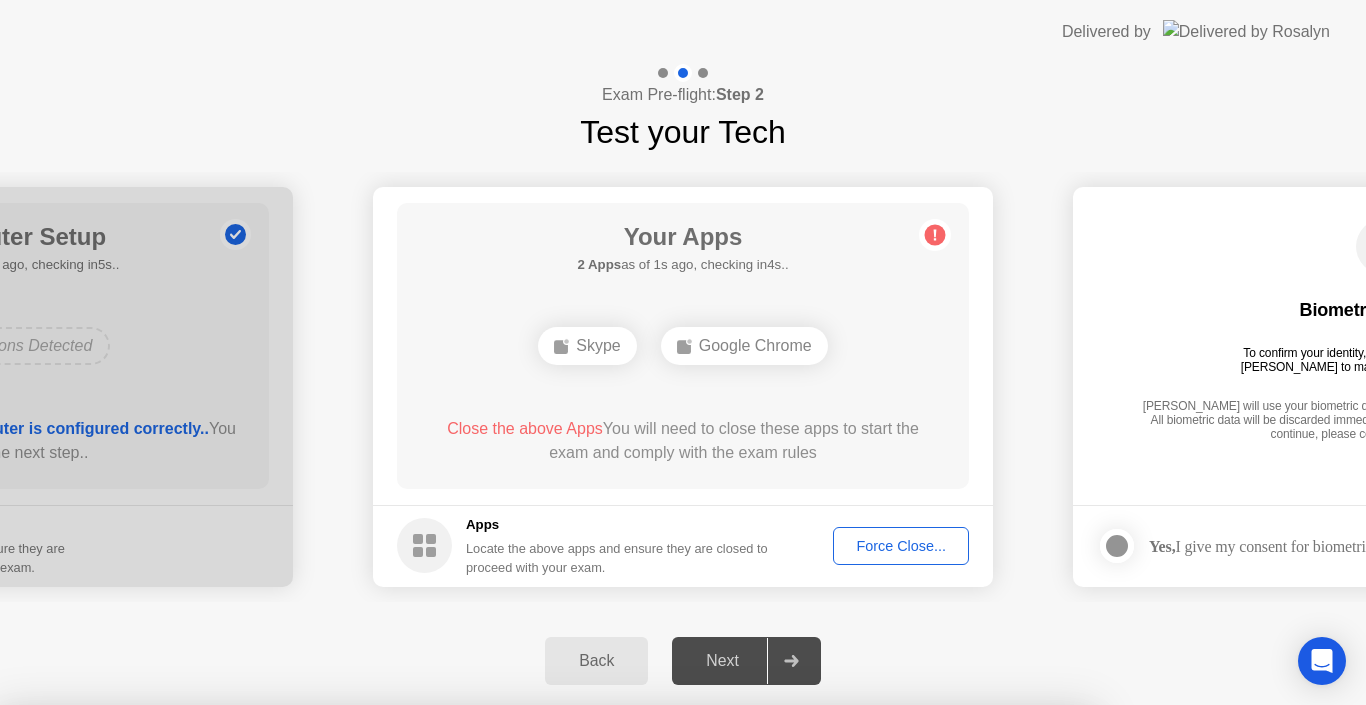 click on "Cancel" at bounding box center [476, 981] 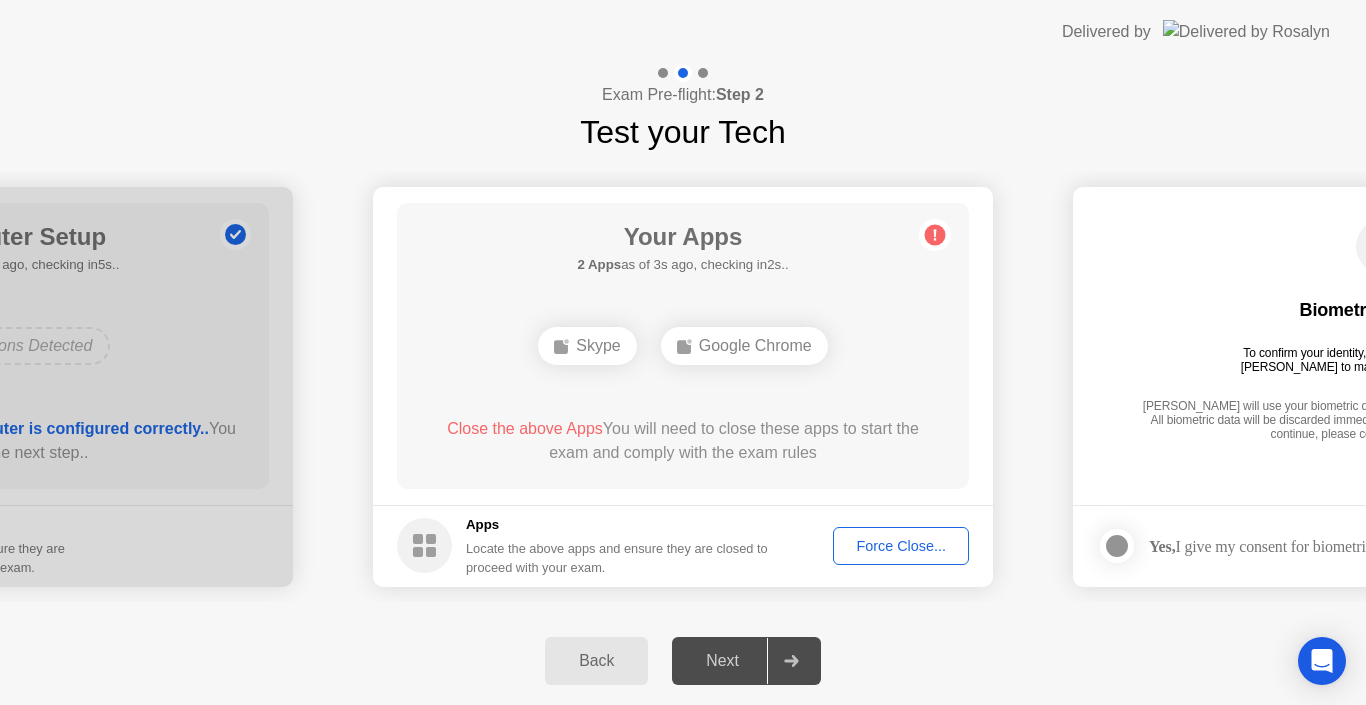 click on "Force Close..." 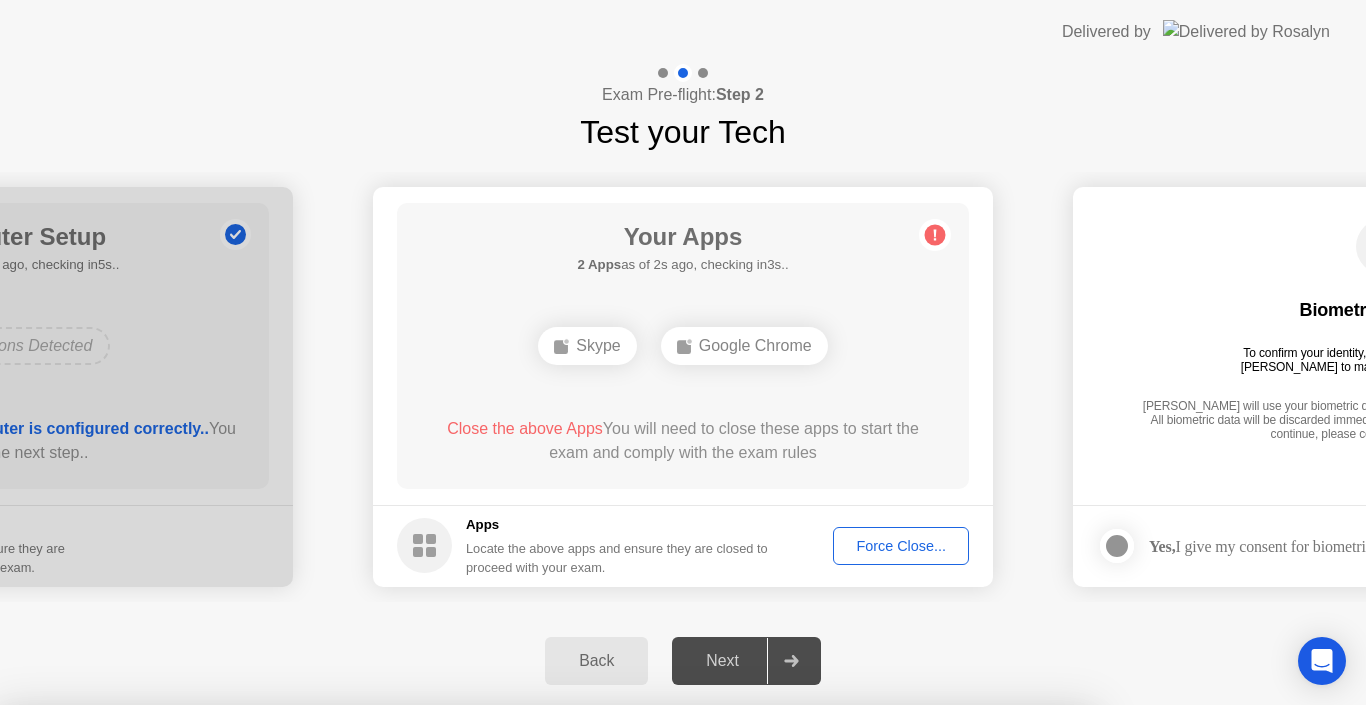 click on "Learn more about closing apps" at bounding box center [546, 858] 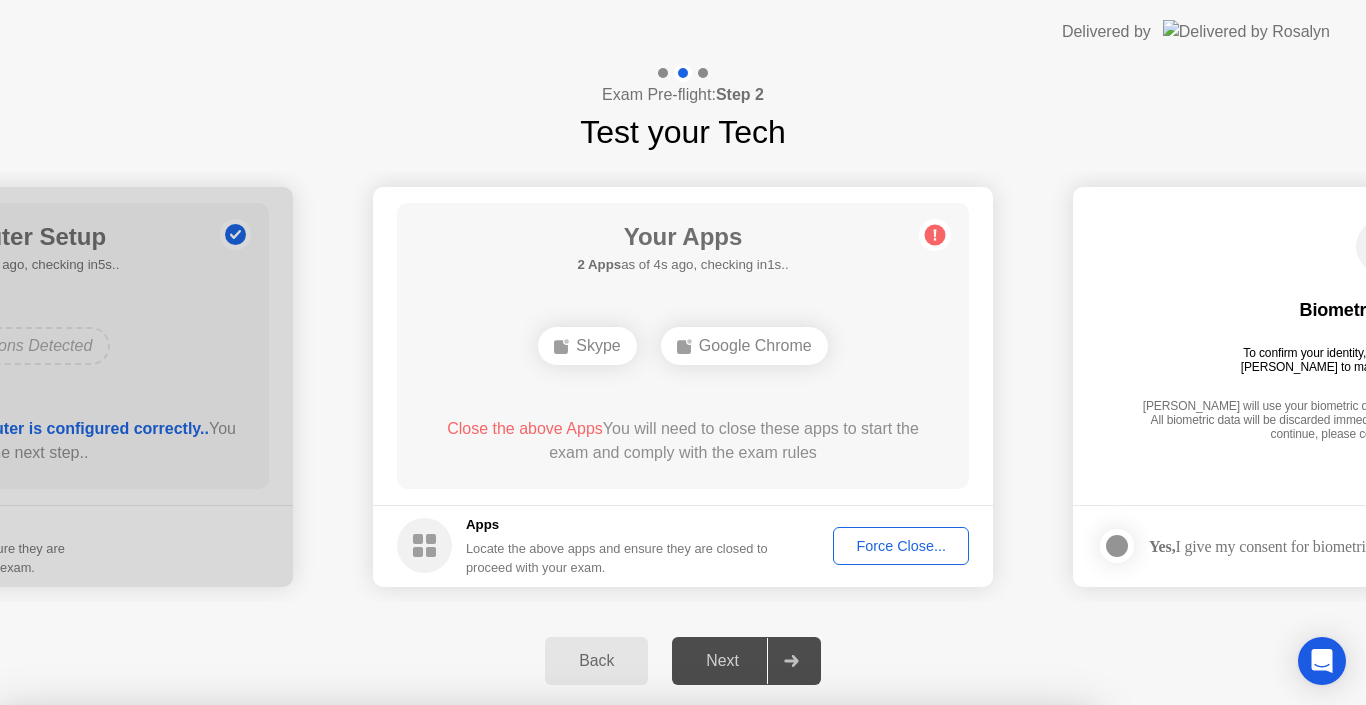 click at bounding box center [683, 705] 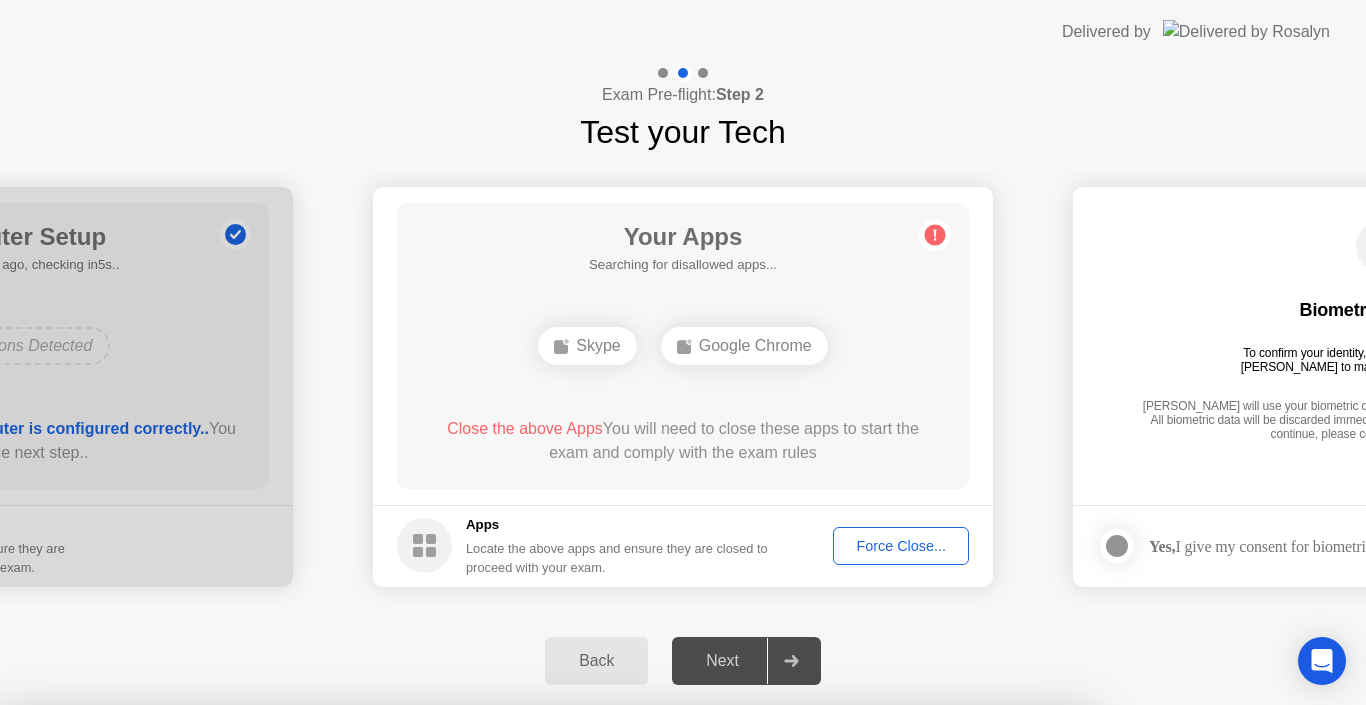 click on "Cancel" at bounding box center (476, 981) 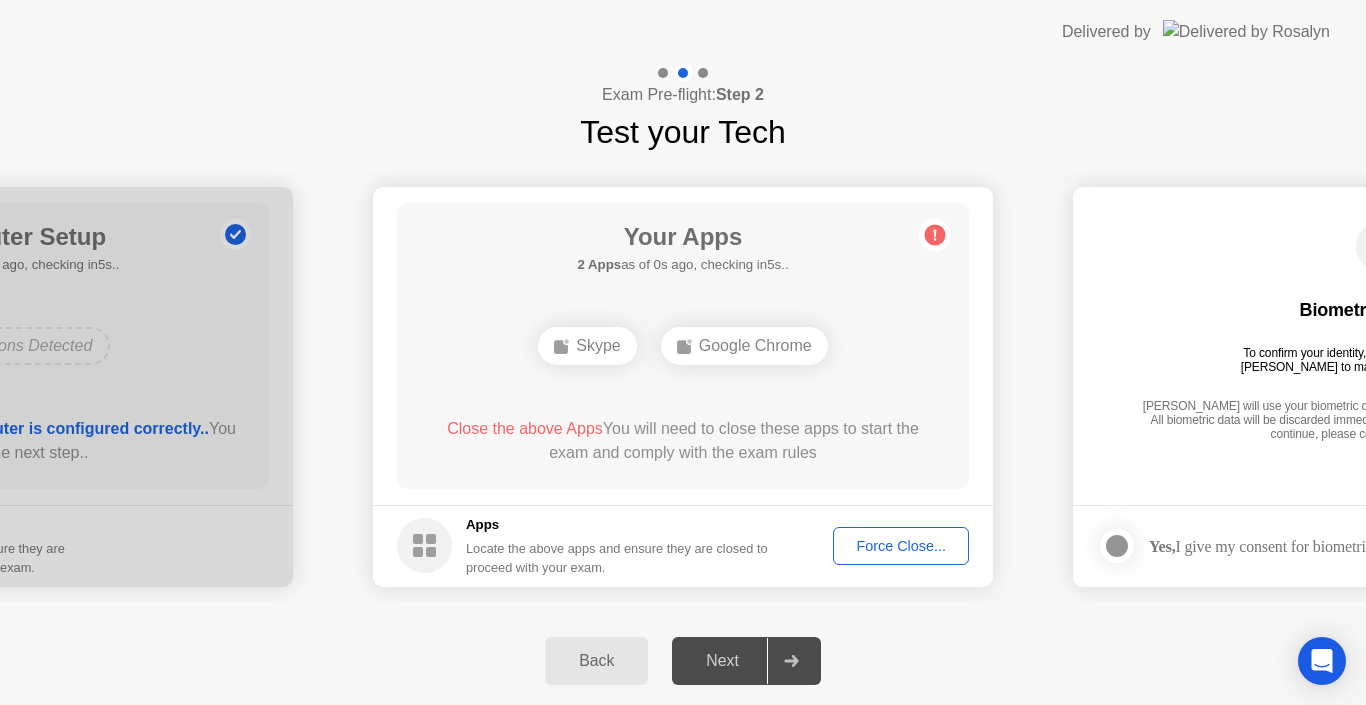 click on "Skype" 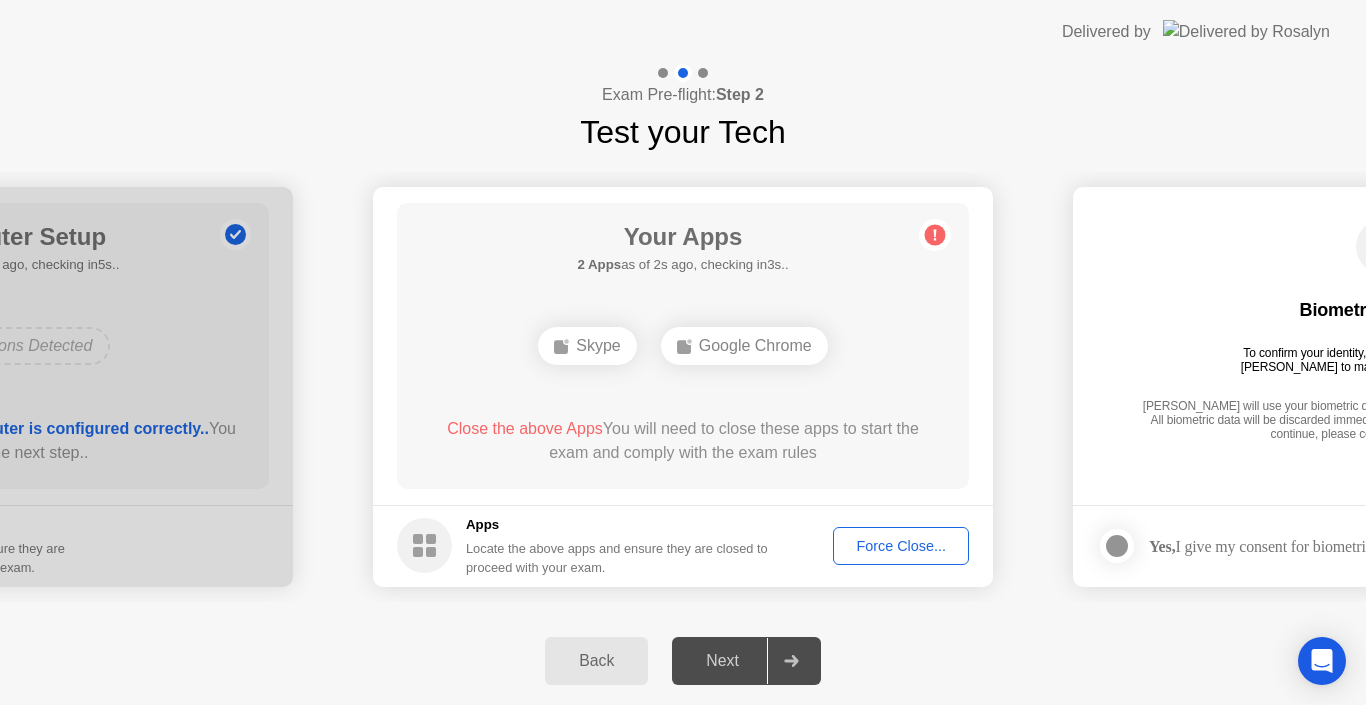 click on "Skype" 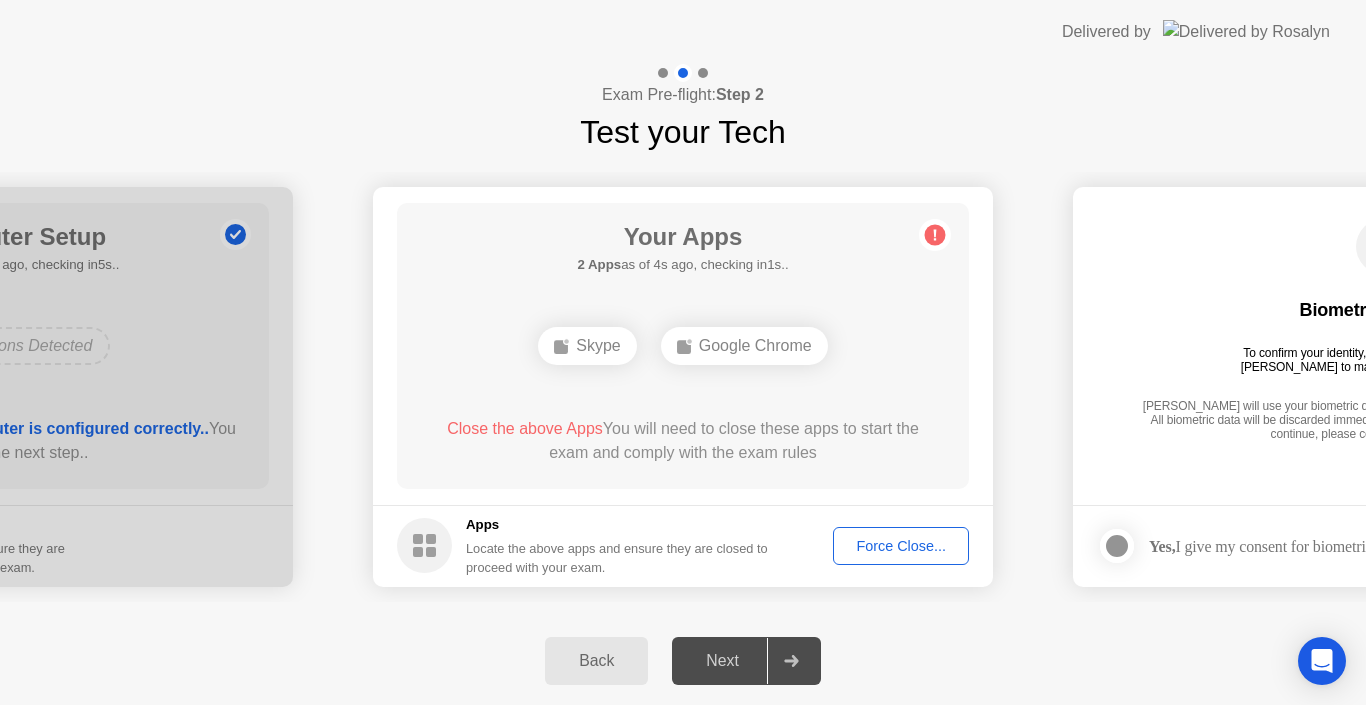 click on "Force Close..." 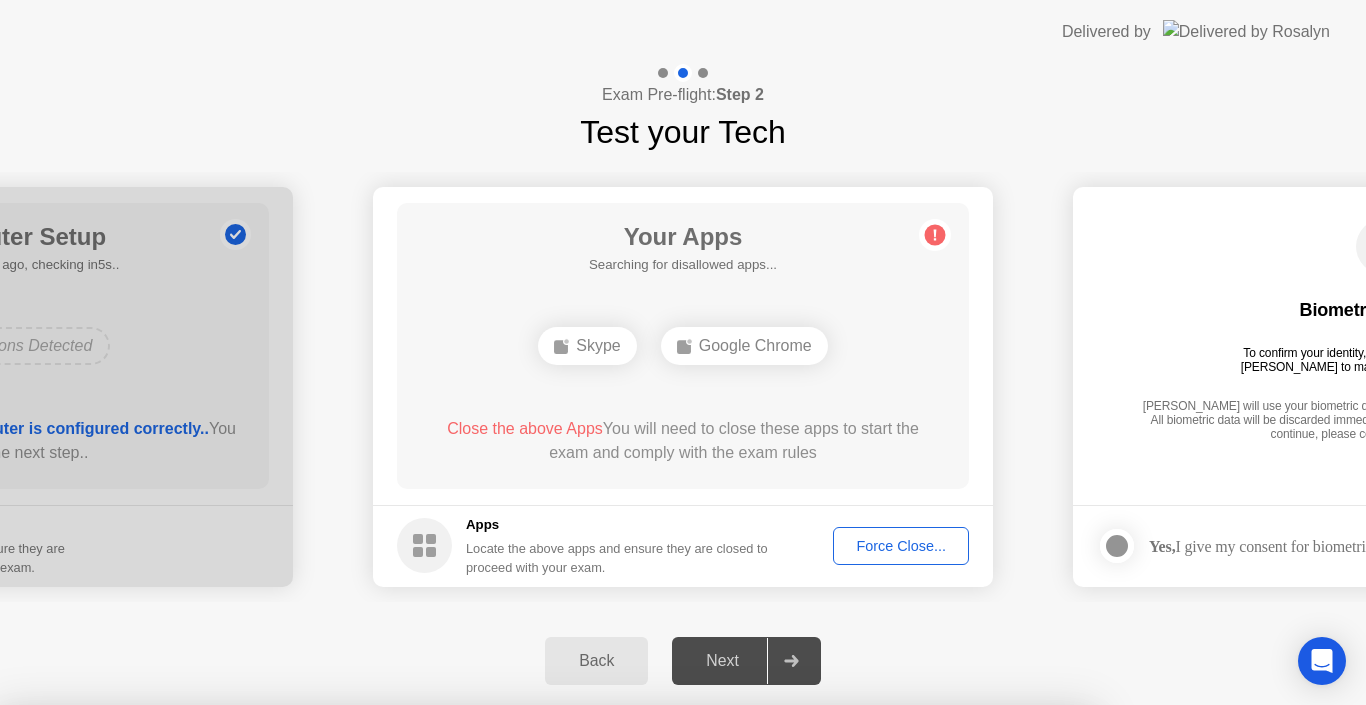 click on "Confirm" at bounding box center [613, 981] 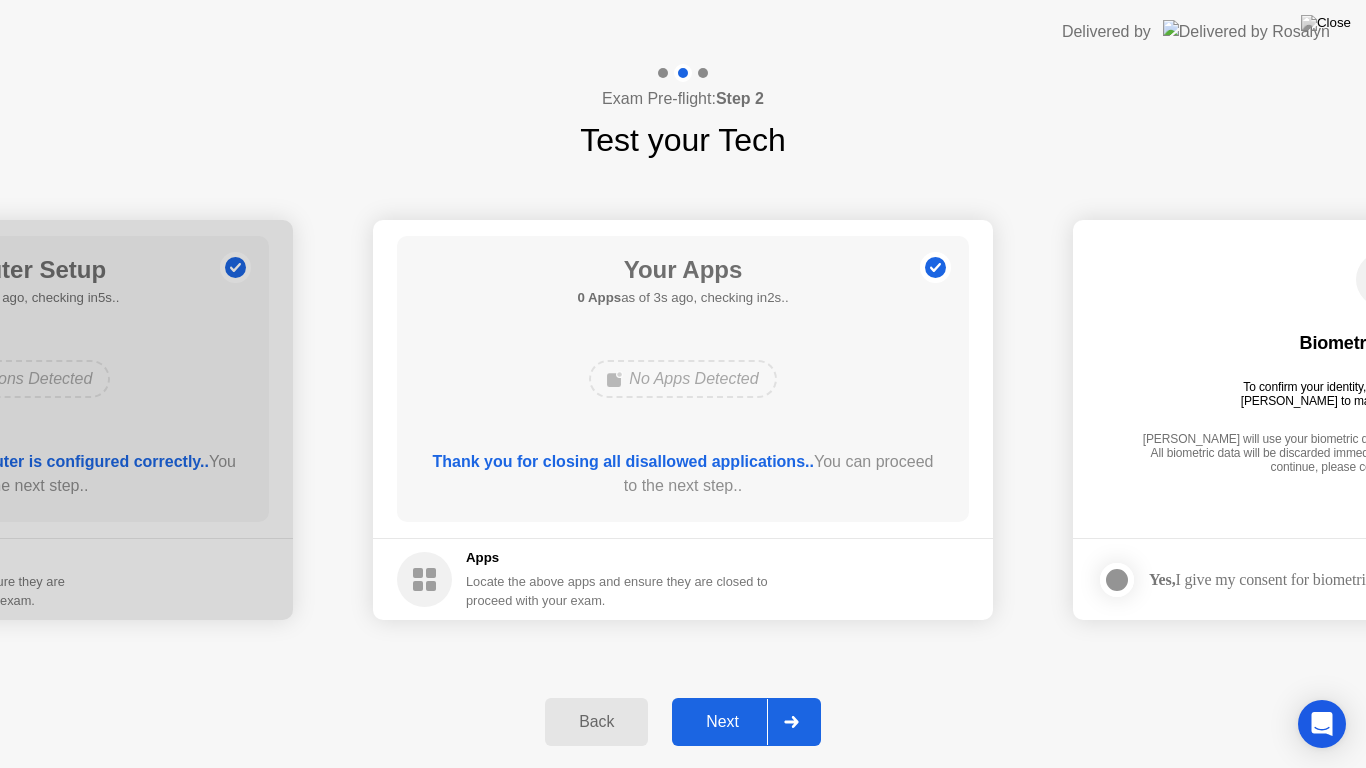 click on "Next" 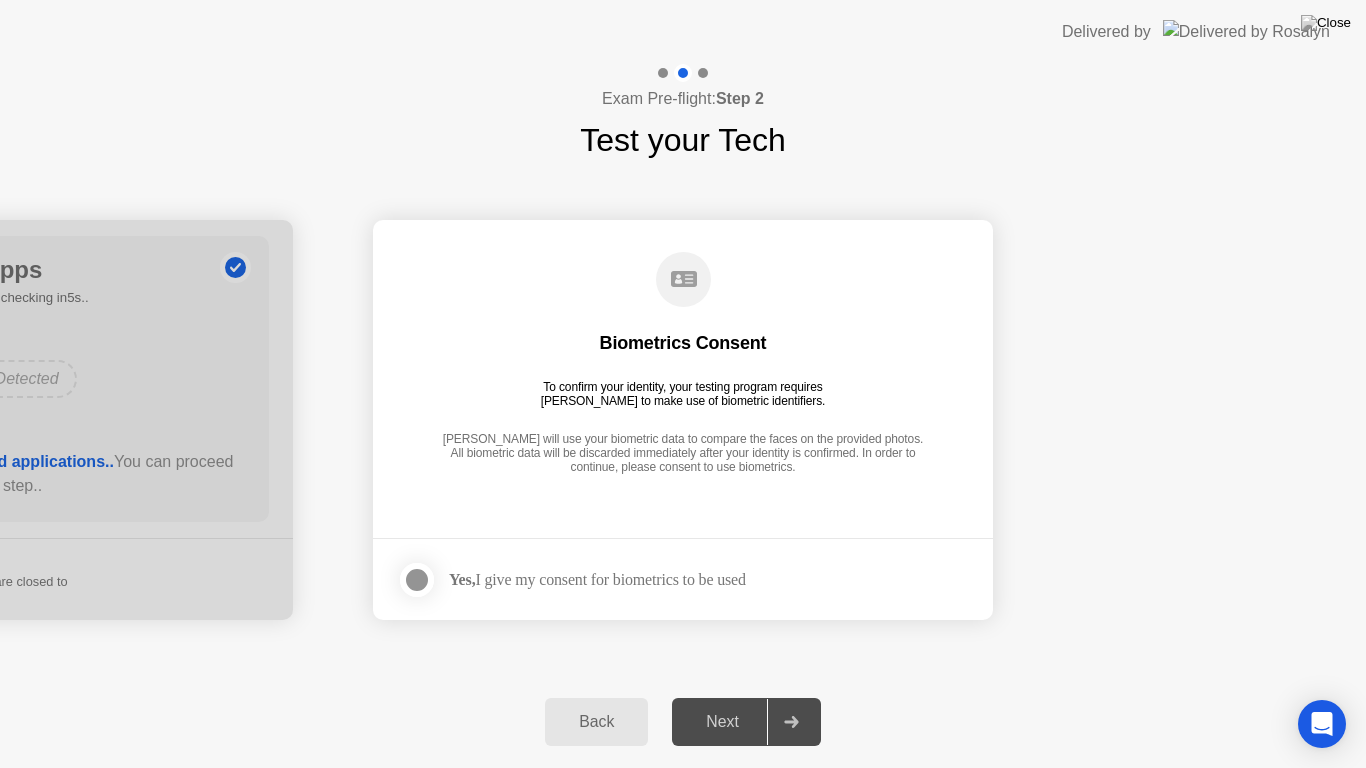 click 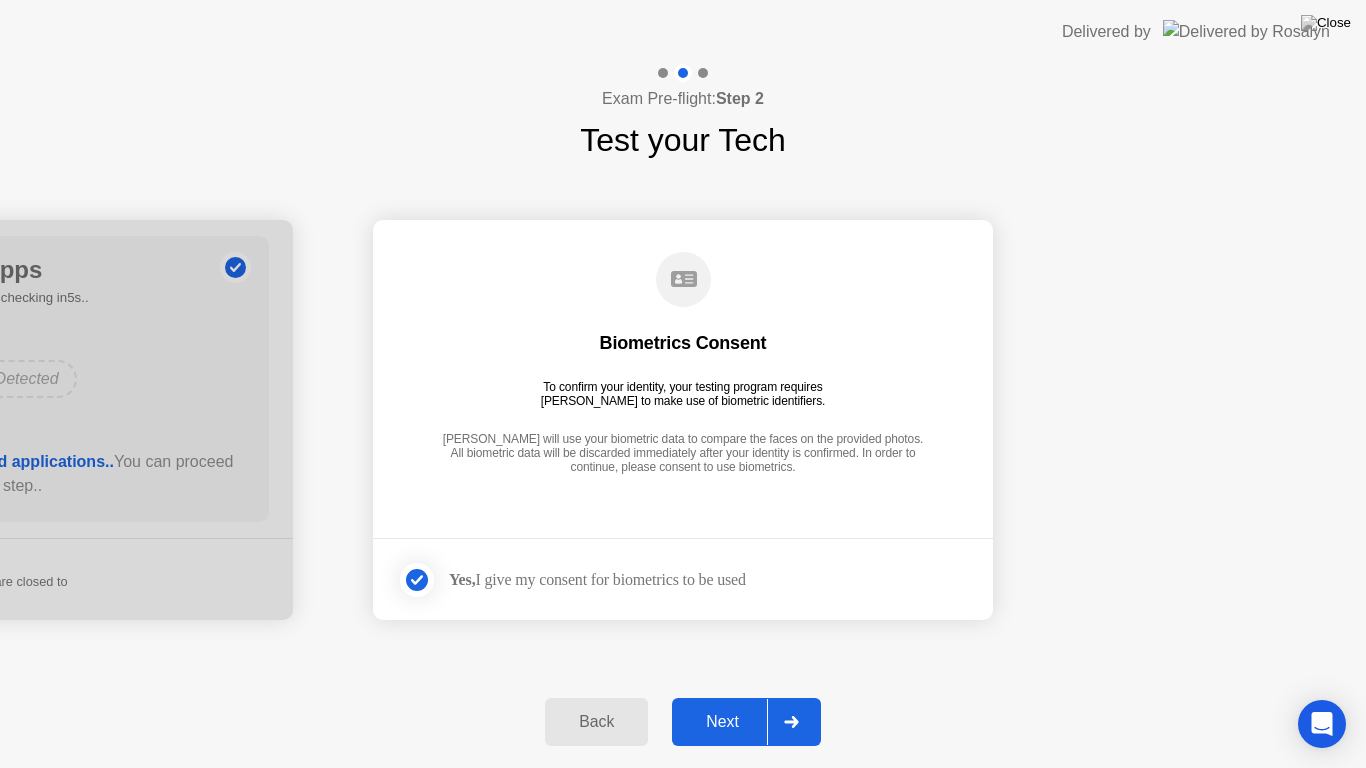 click on "Next" 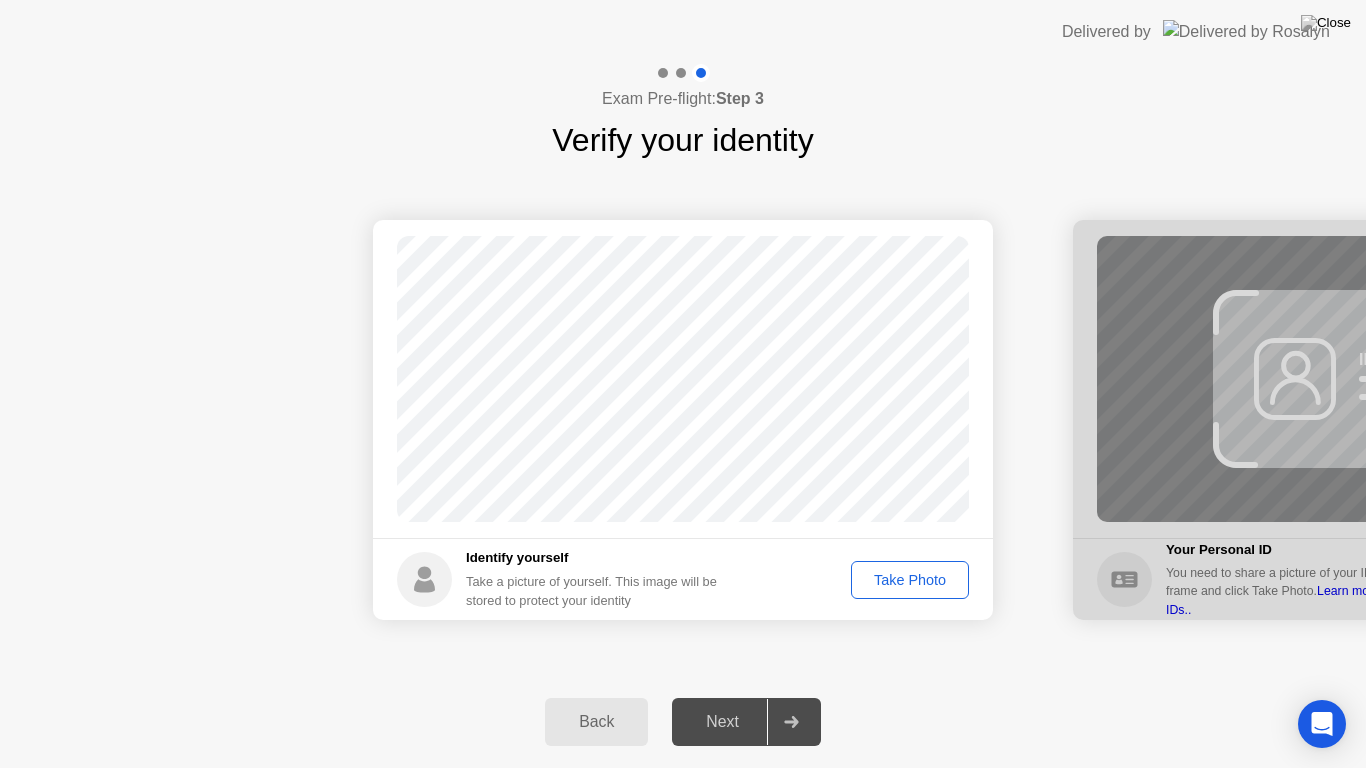 click on "Take Photo" 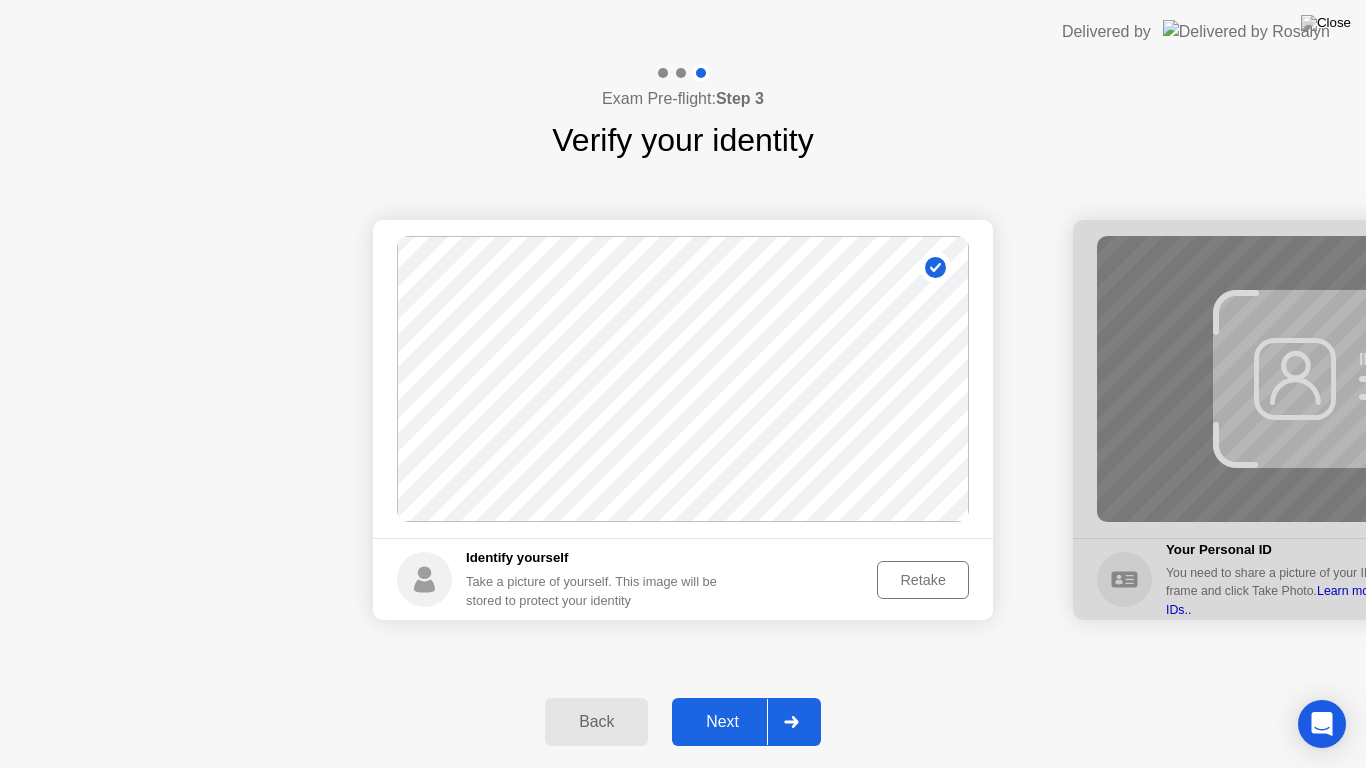 click on "Next" 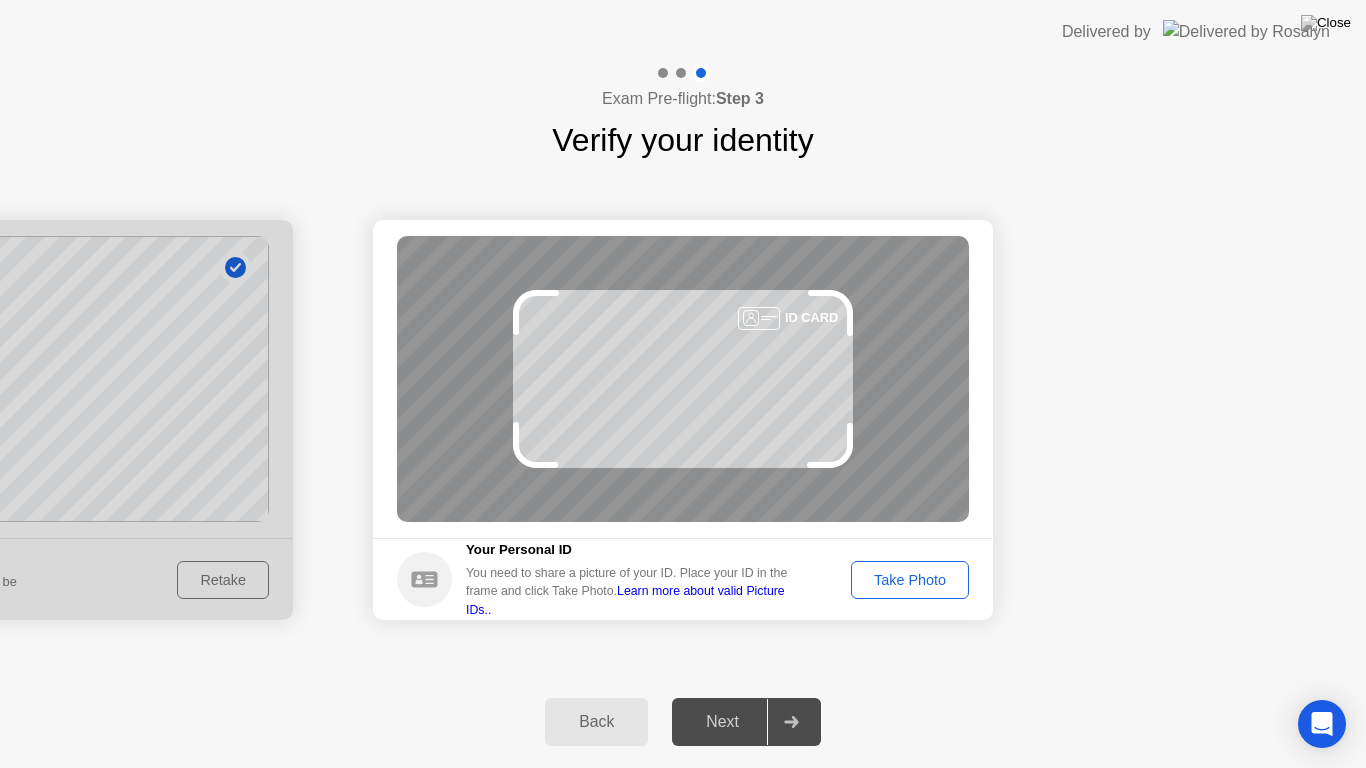 click on "Take Photo" 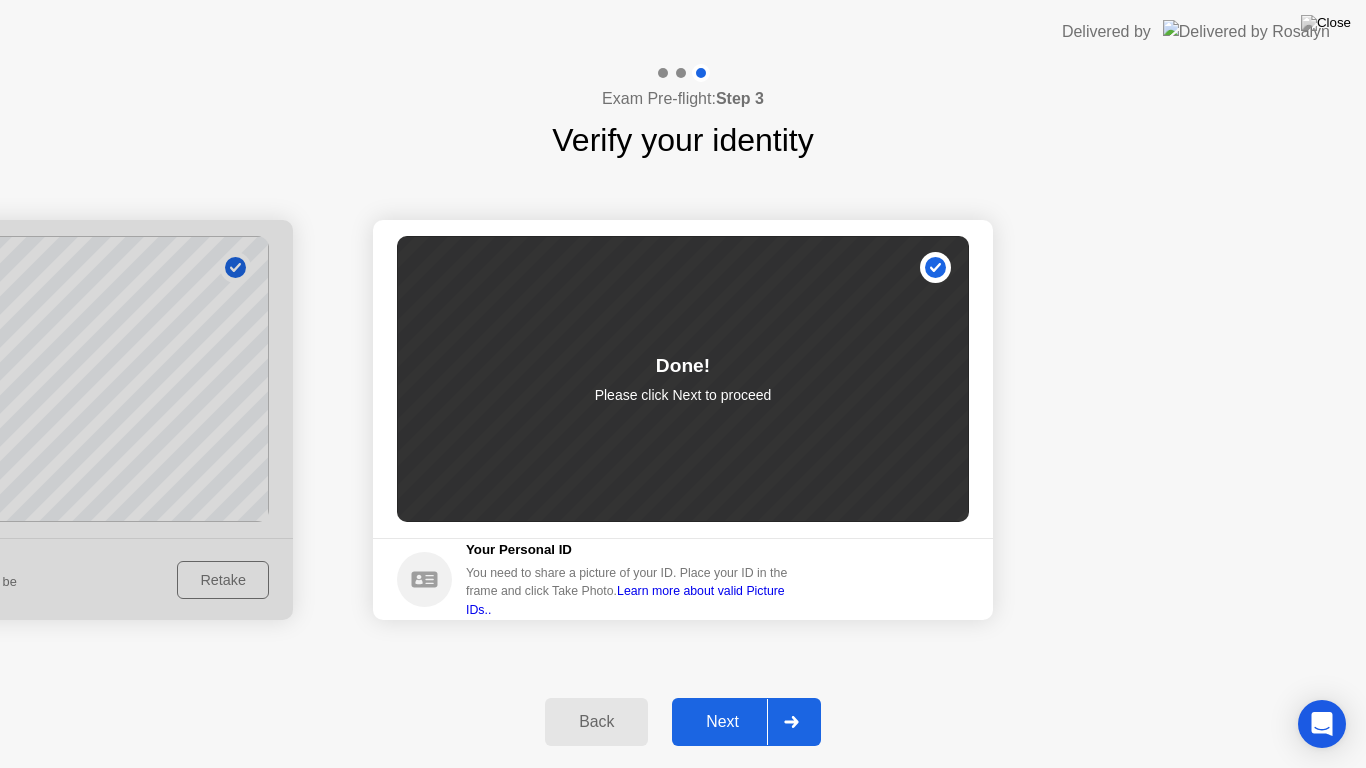 click on "Next" 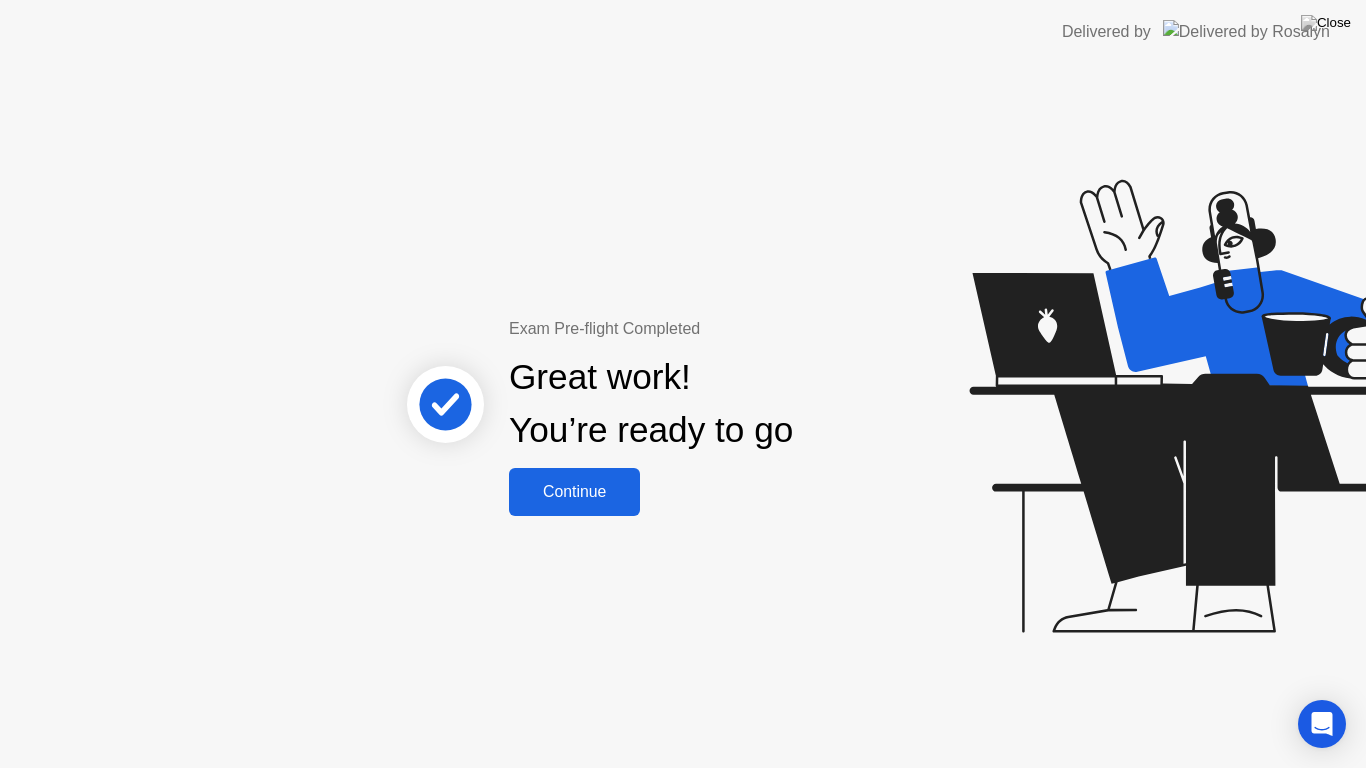 click on "Continue" 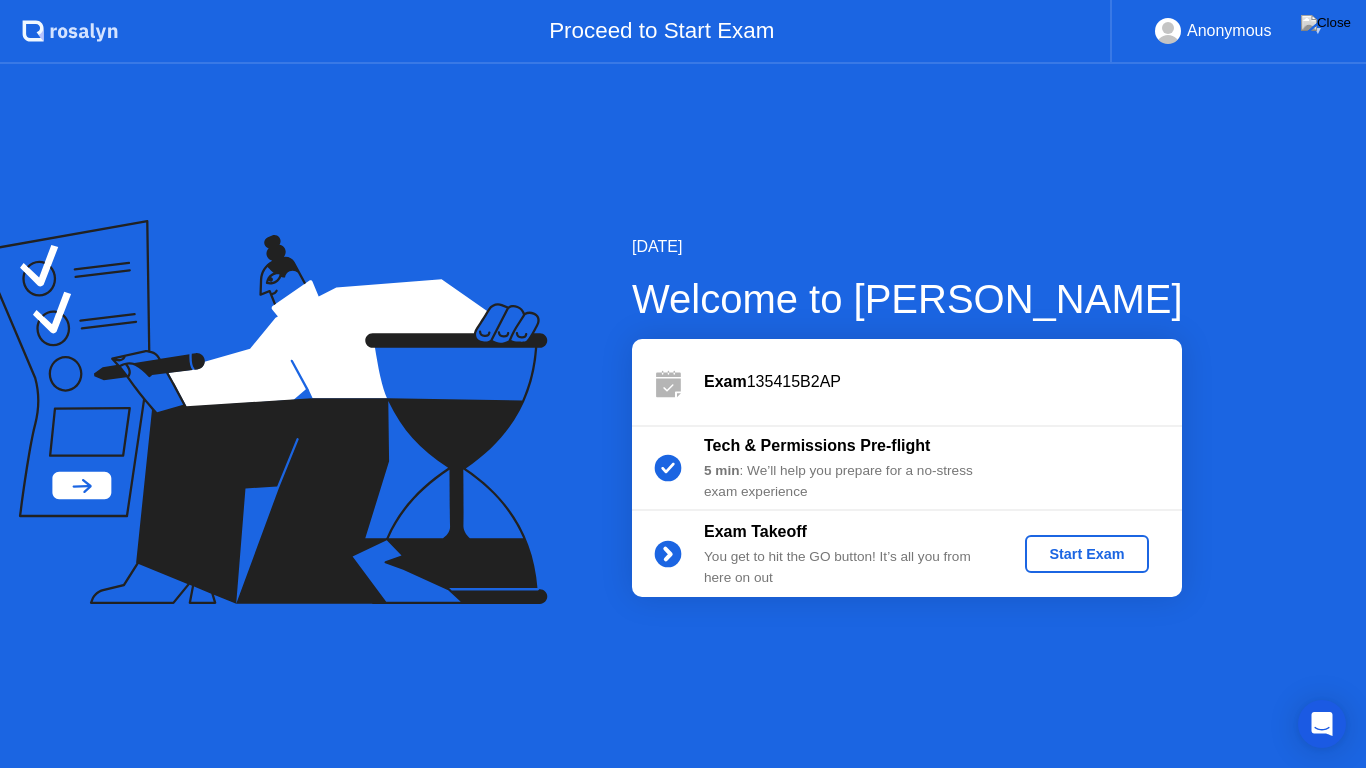 click on "Start Exam" 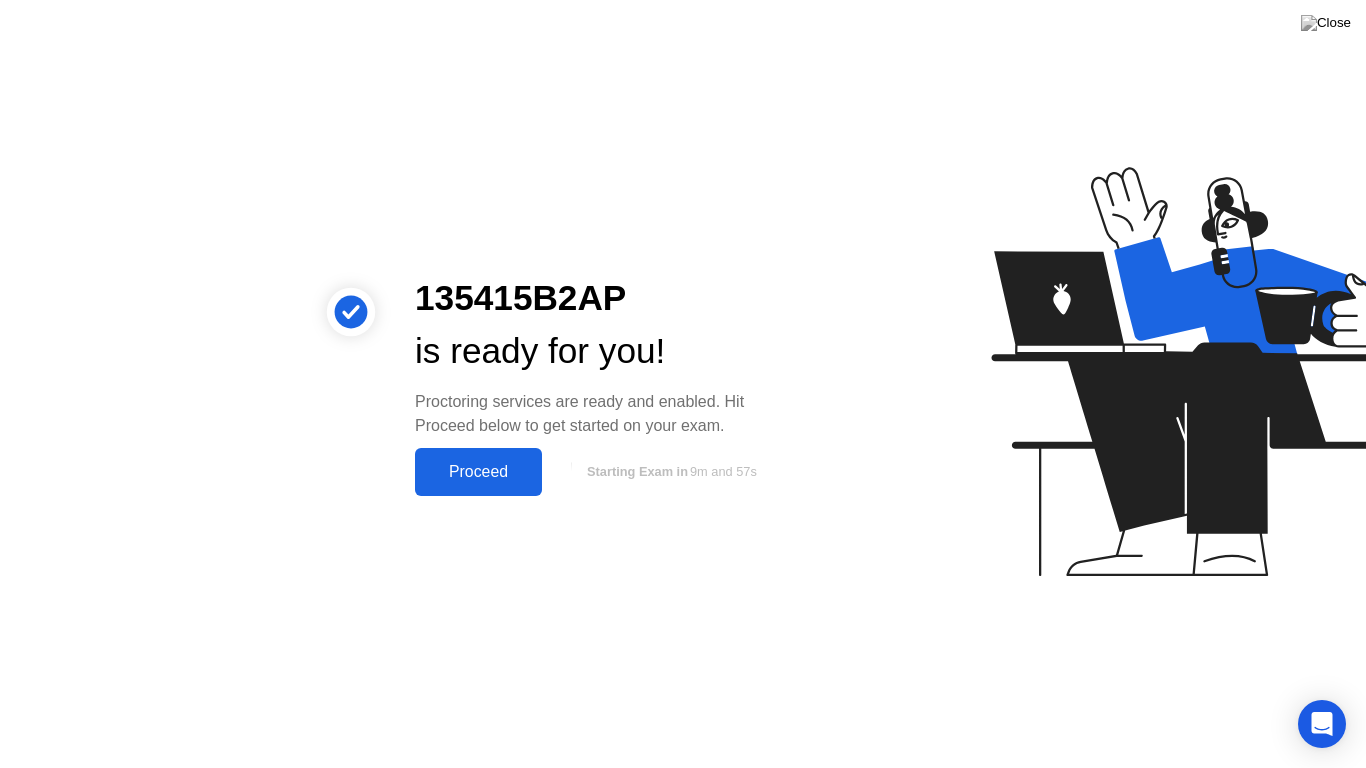 click on "Proceed" 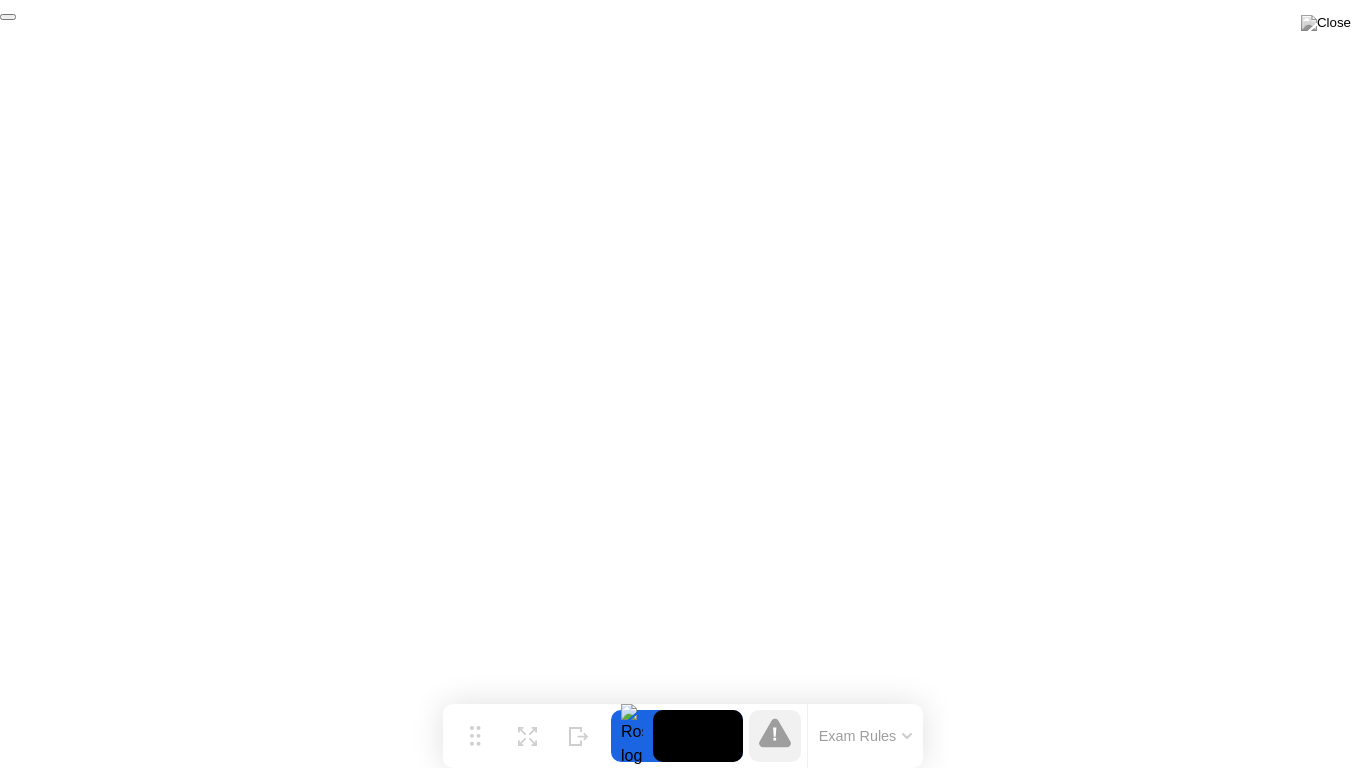drag, startPoint x: 1220, startPoint y: 716, endPoint x: 1207, endPoint y: 724, distance: 15.264338 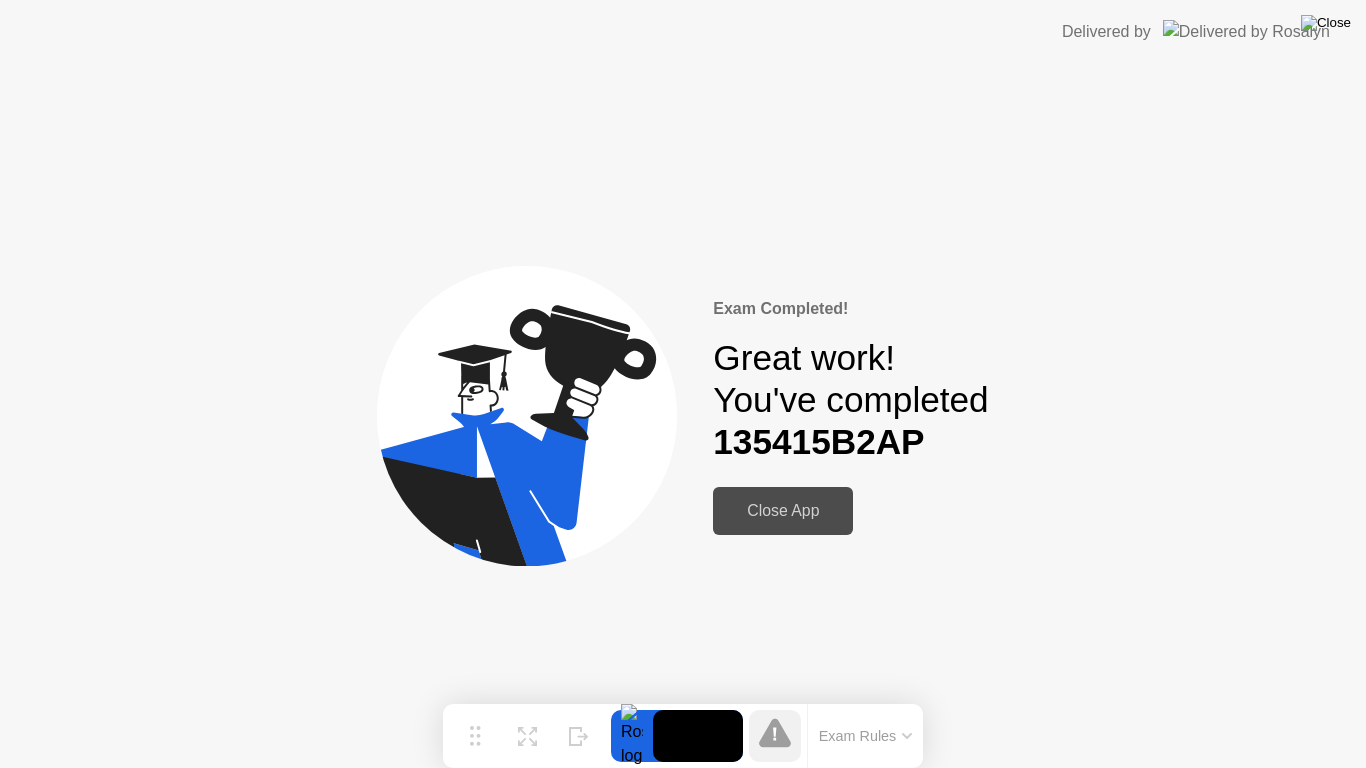 click at bounding box center [1326, 23] 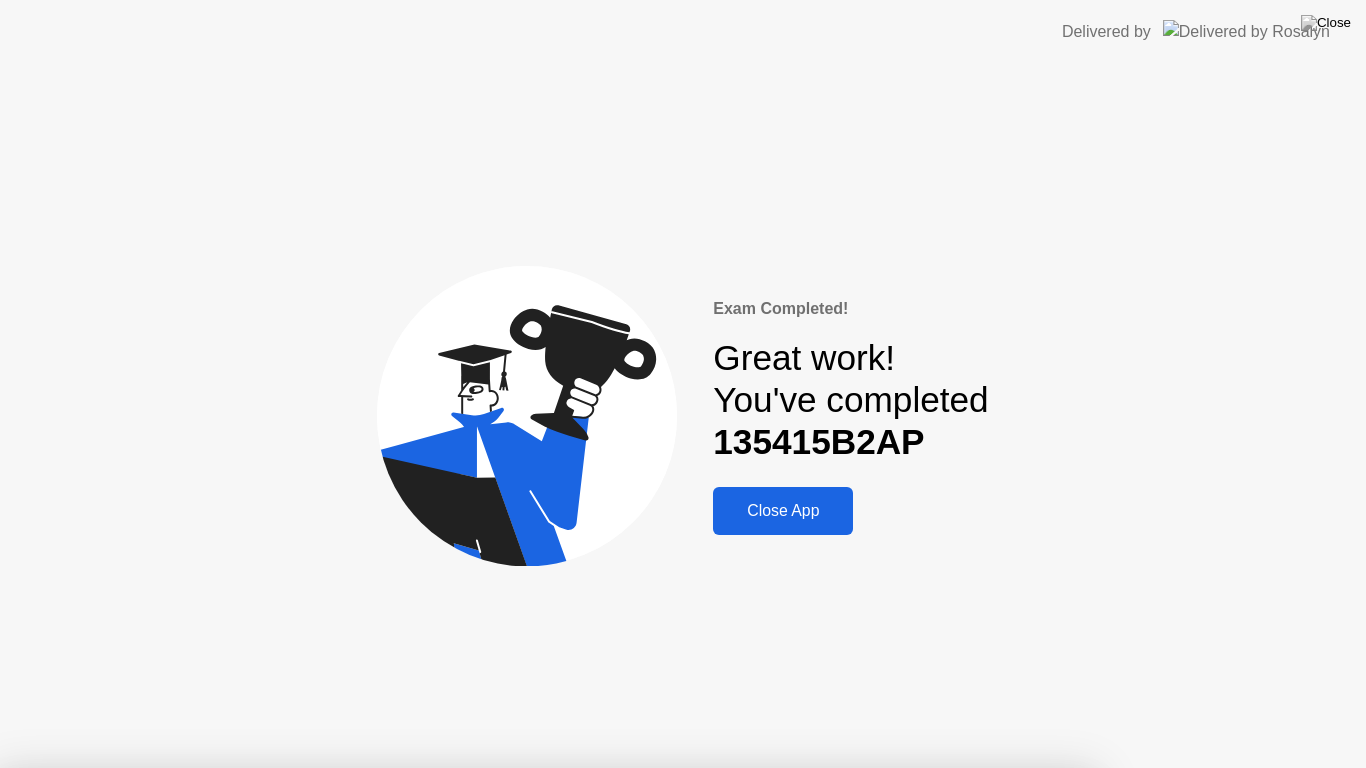 click on "Yes" at bounding box center [498, 881] 